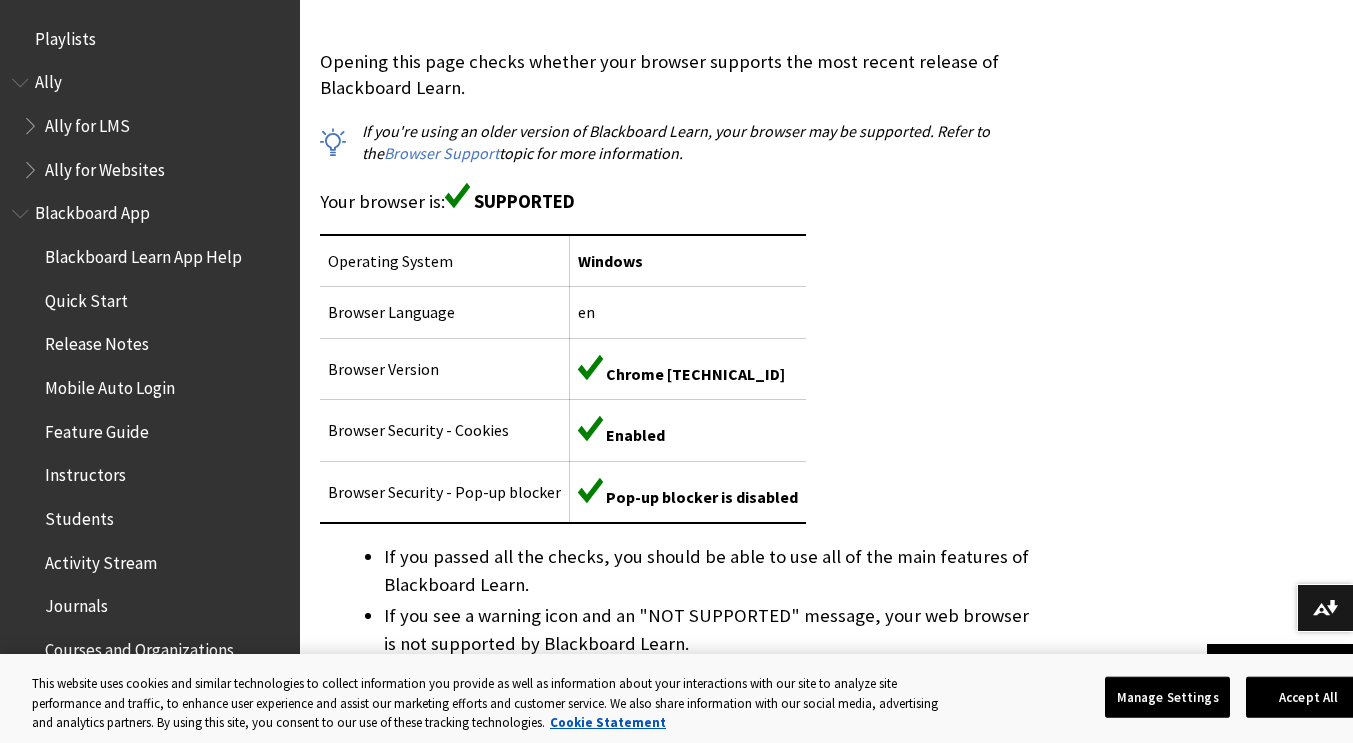 scroll, scrollTop: 428, scrollLeft: 0, axis: vertical 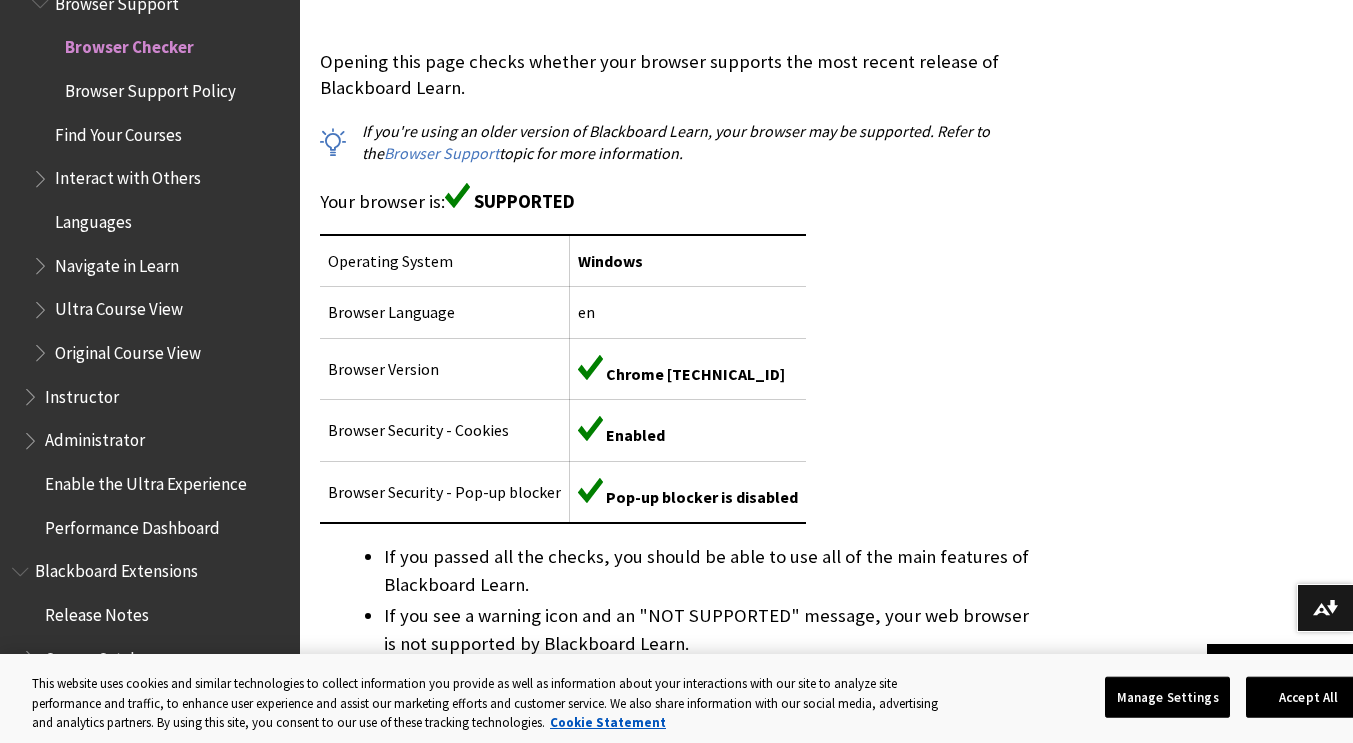 click at bounding box center [42, 174] 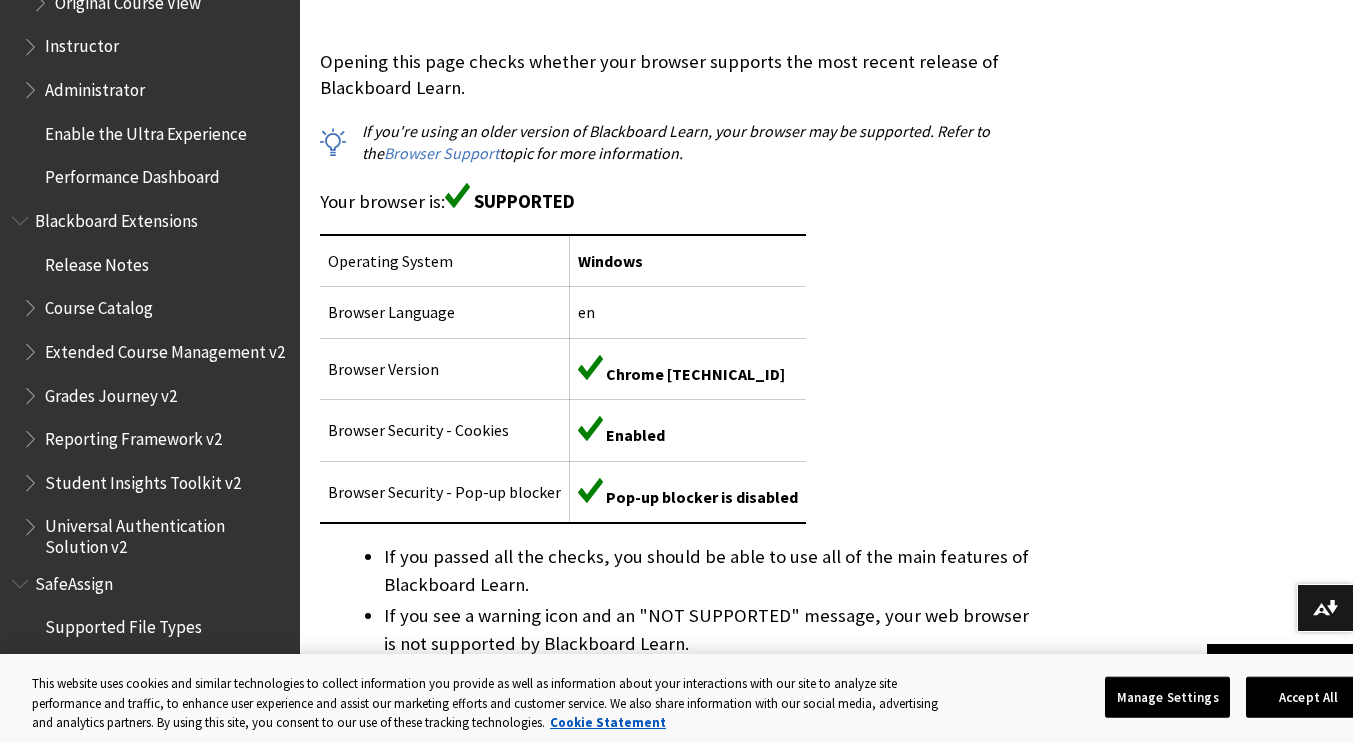 scroll, scrollTop: 2605, scrollLeft: 0, axis: vertical 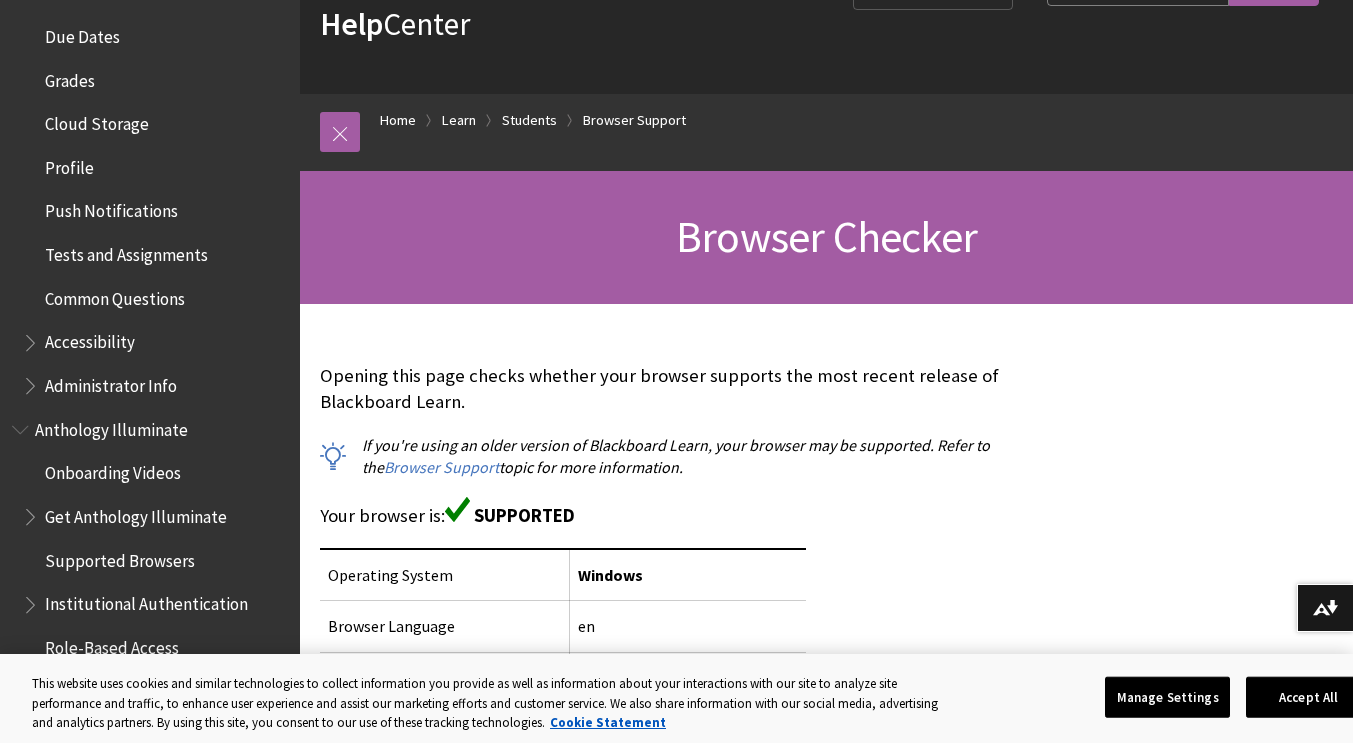 click at bounding box center [32, 338] 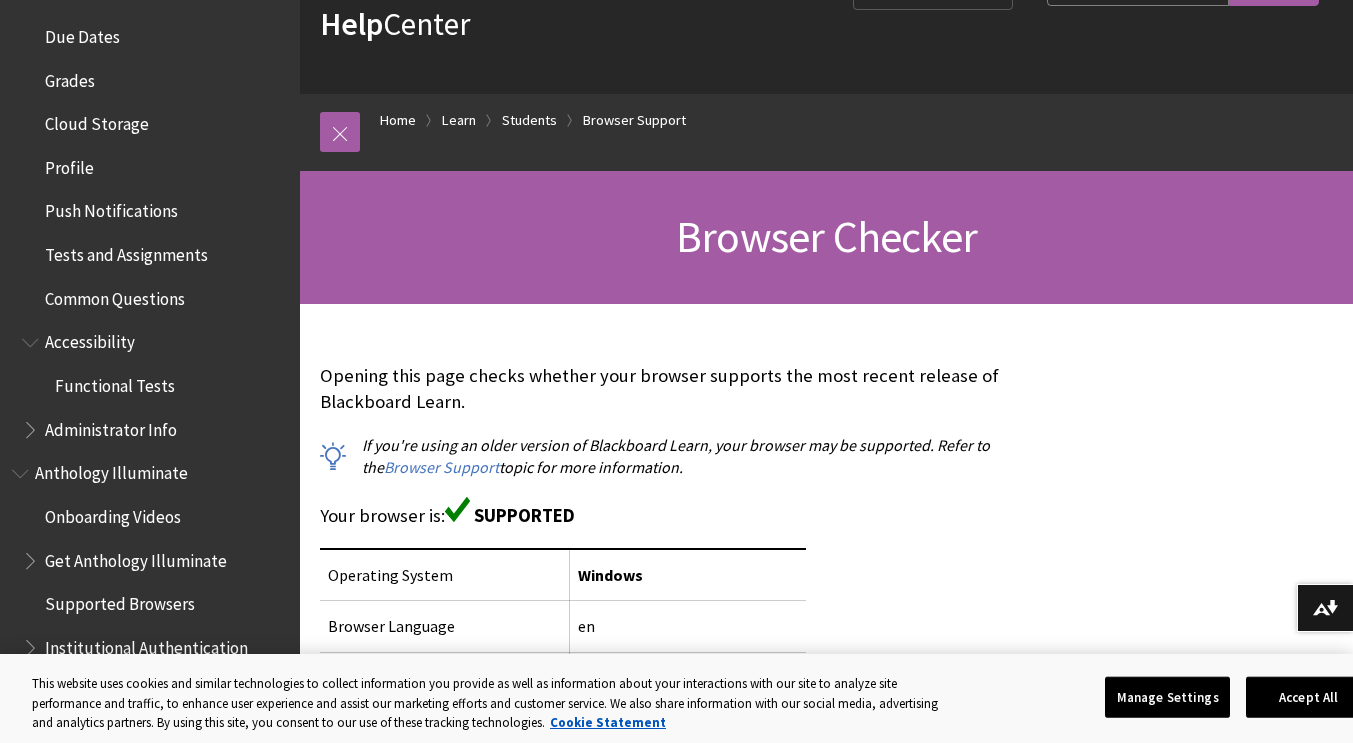scroll, scrollTop: 995, scrollLeft: 0, axis: vertical 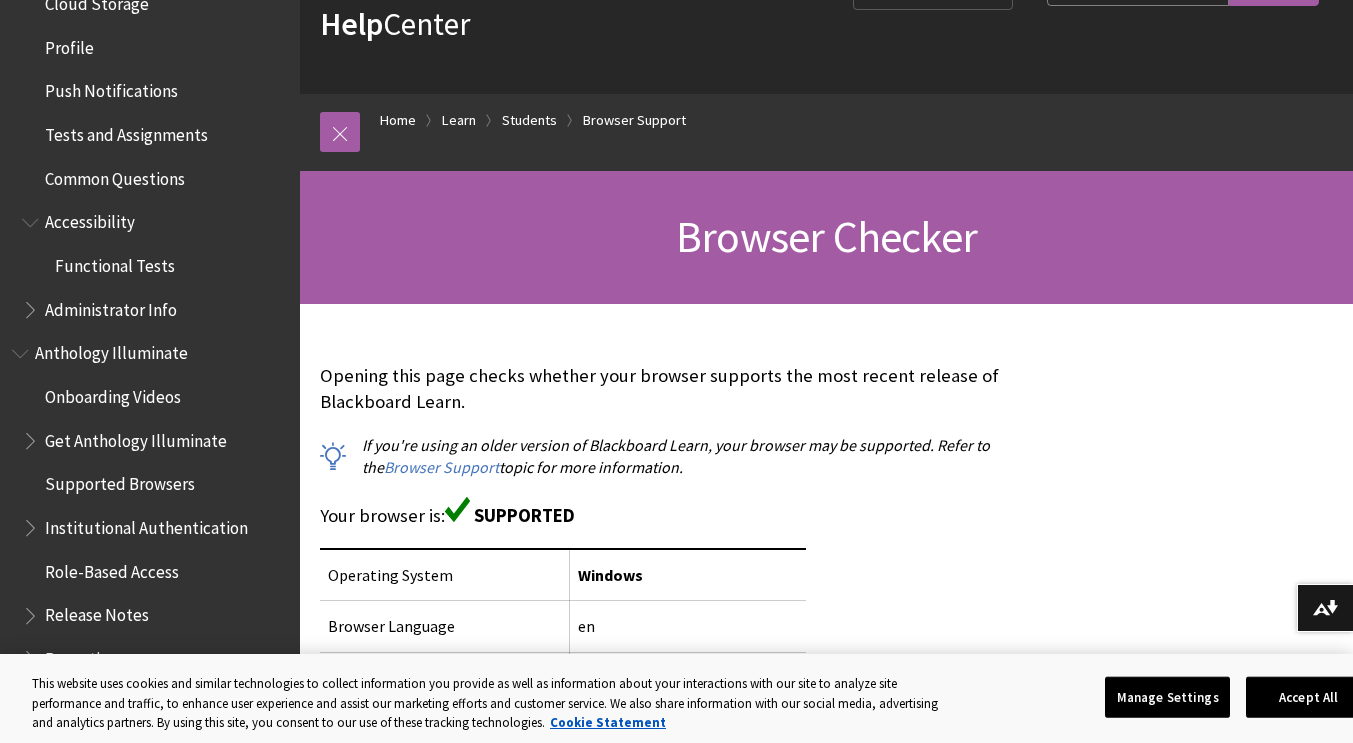 click at bounding box center (32, 305) 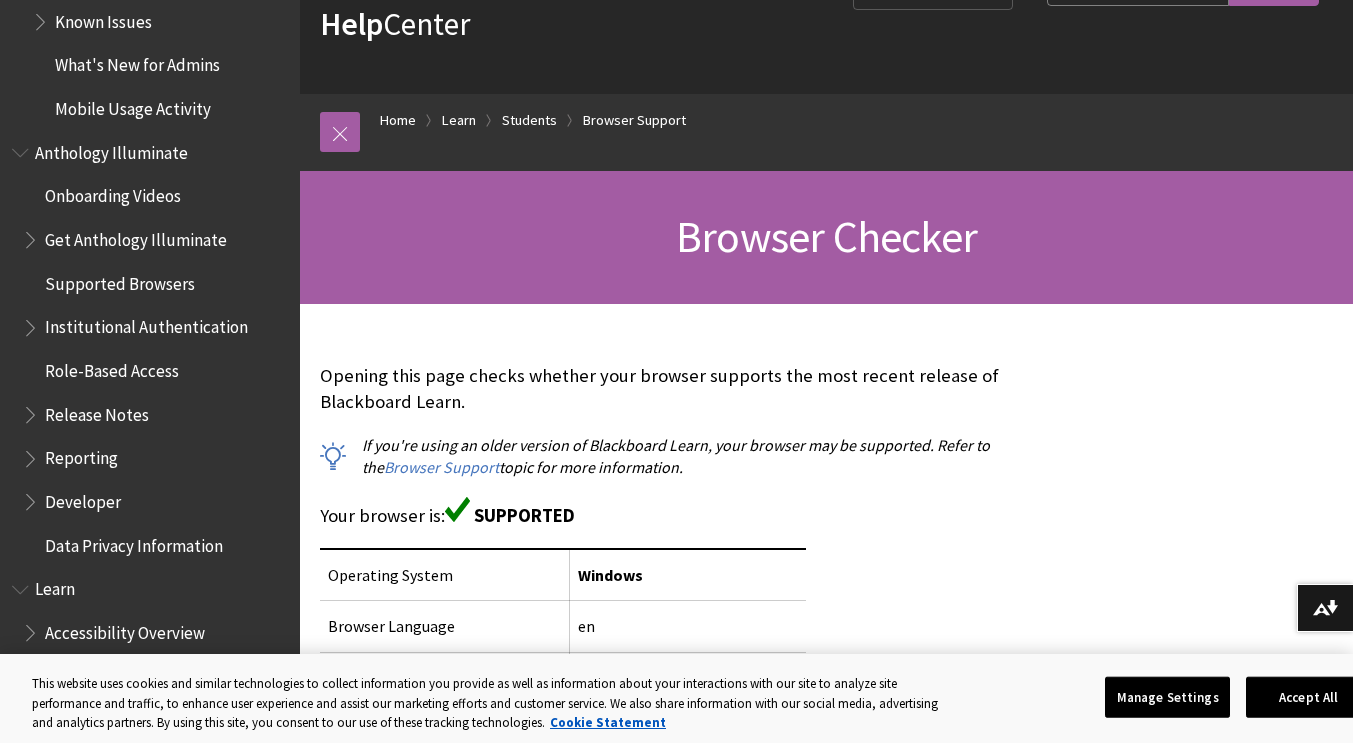 scroll, scrollTop: 1416, scrollLeft: 0, axis: vertical 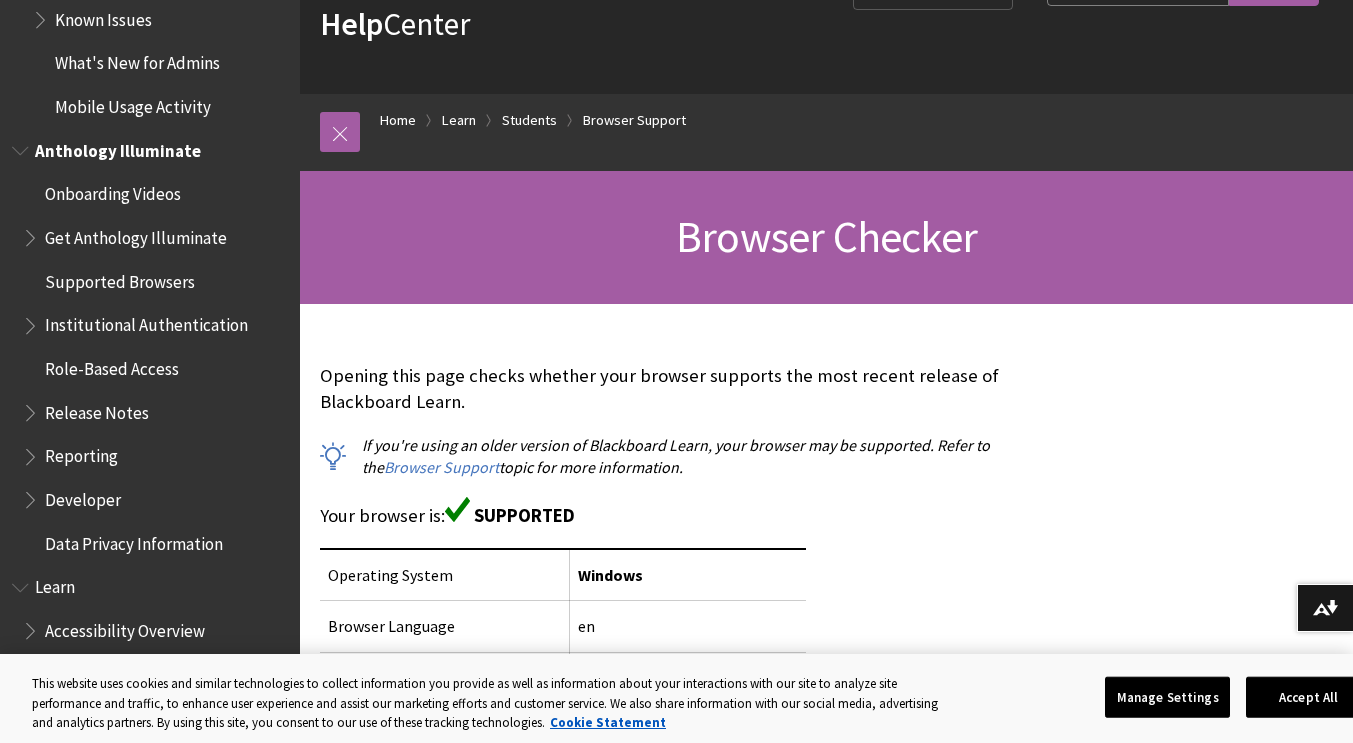 click at bounding box center [32, 321] 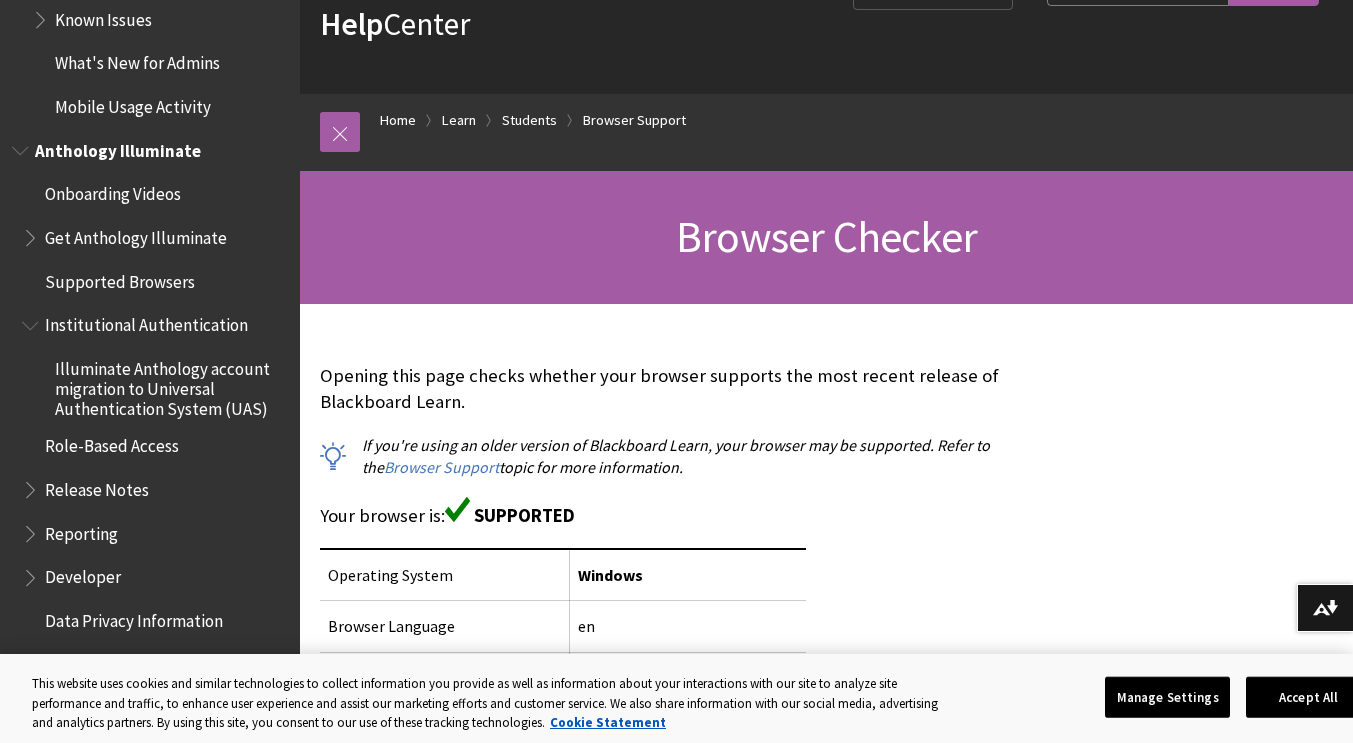 click on "Supported Browsers" at bounding box center [120, 278] 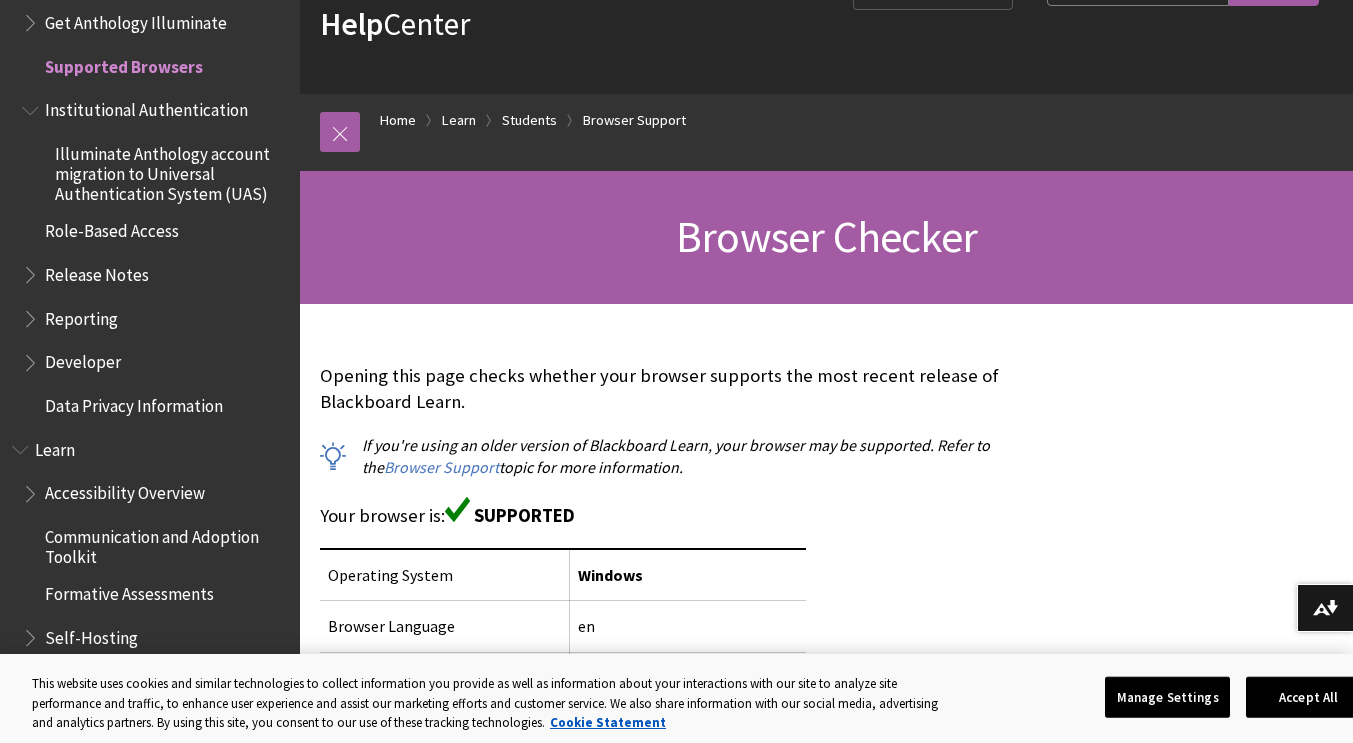scroll, scrollTop: 1632, scrollLeft: 0, axis: vertical 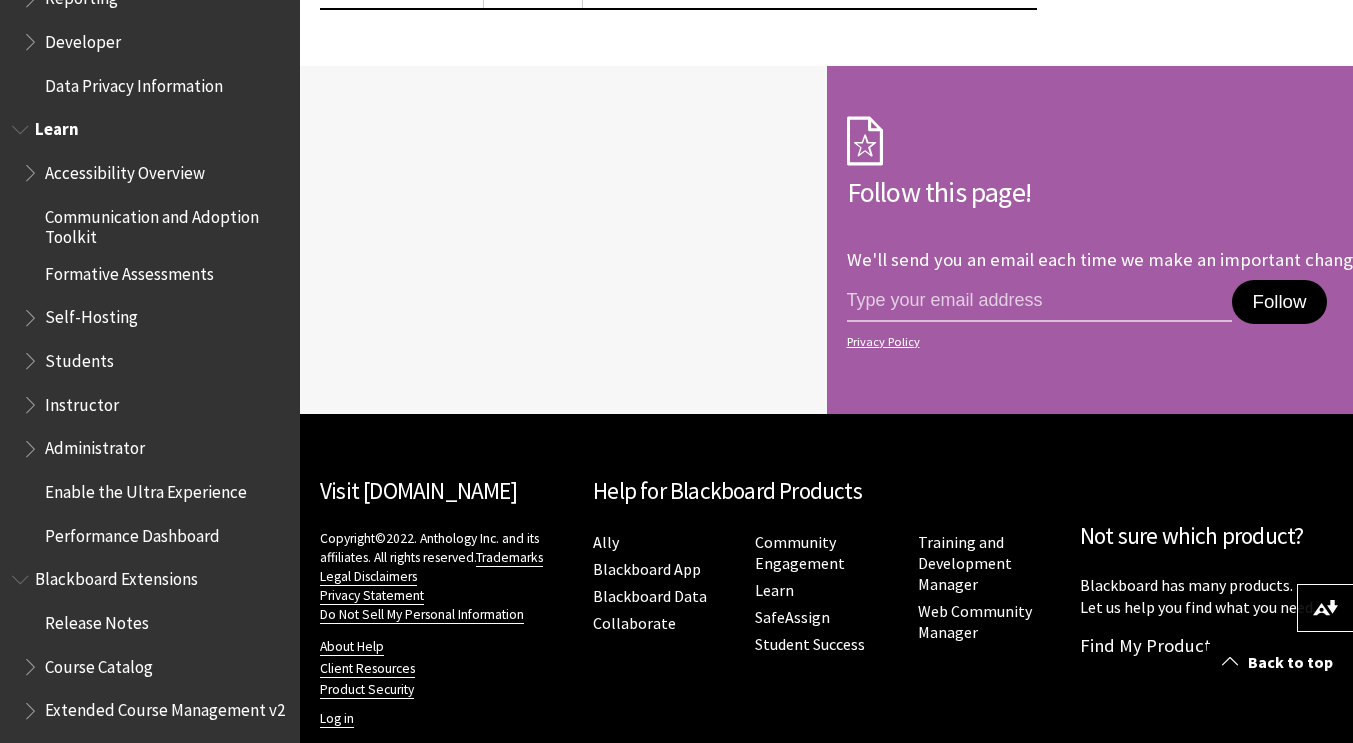 click at bounding box center [32, 356] 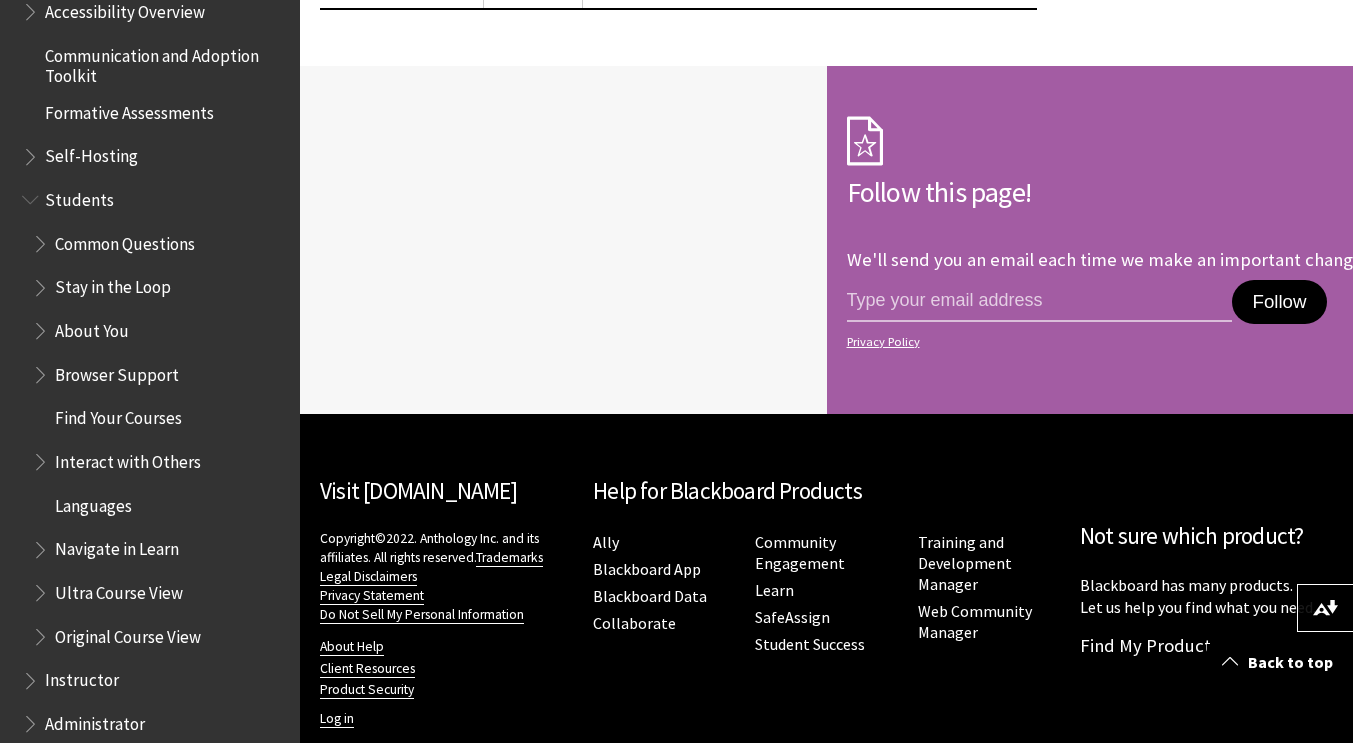 scroll, scrollTop: 1774, scrollLeft: 0, axis: vertical 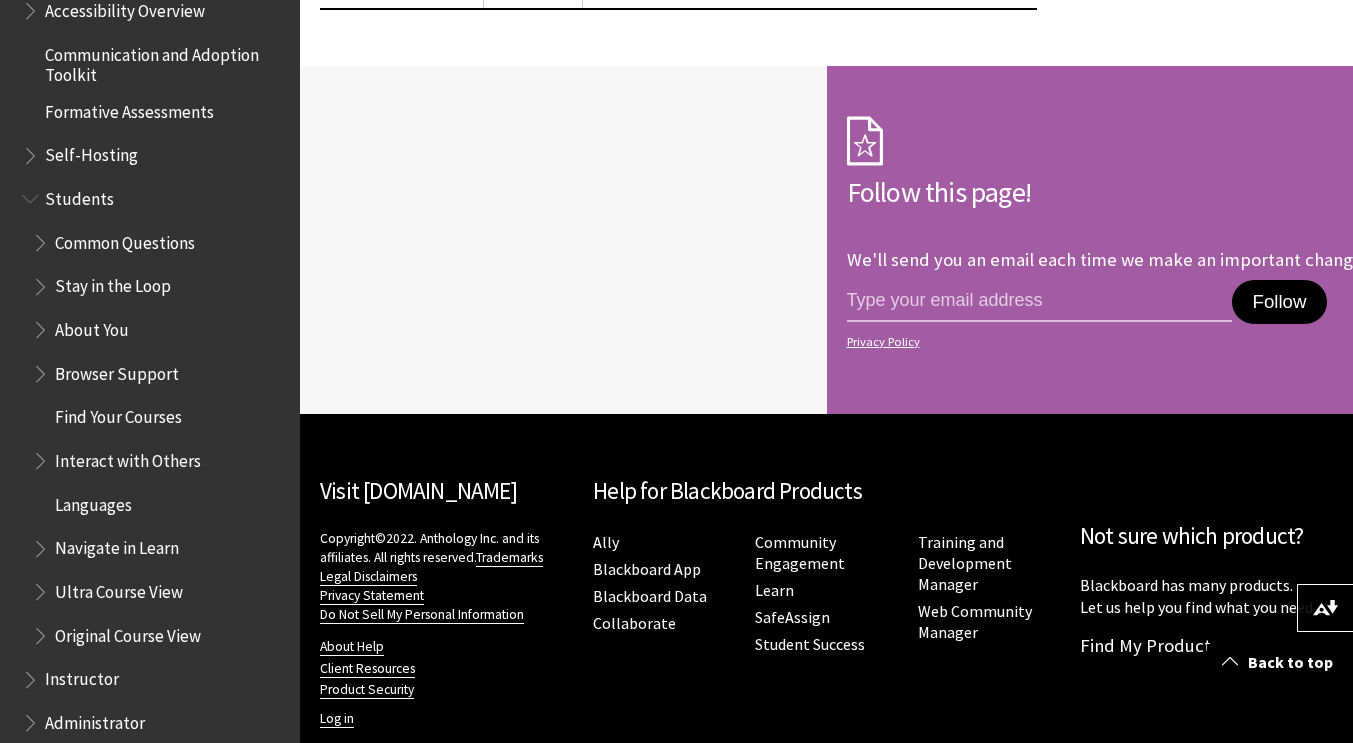 click at bounding box center [42, 369] 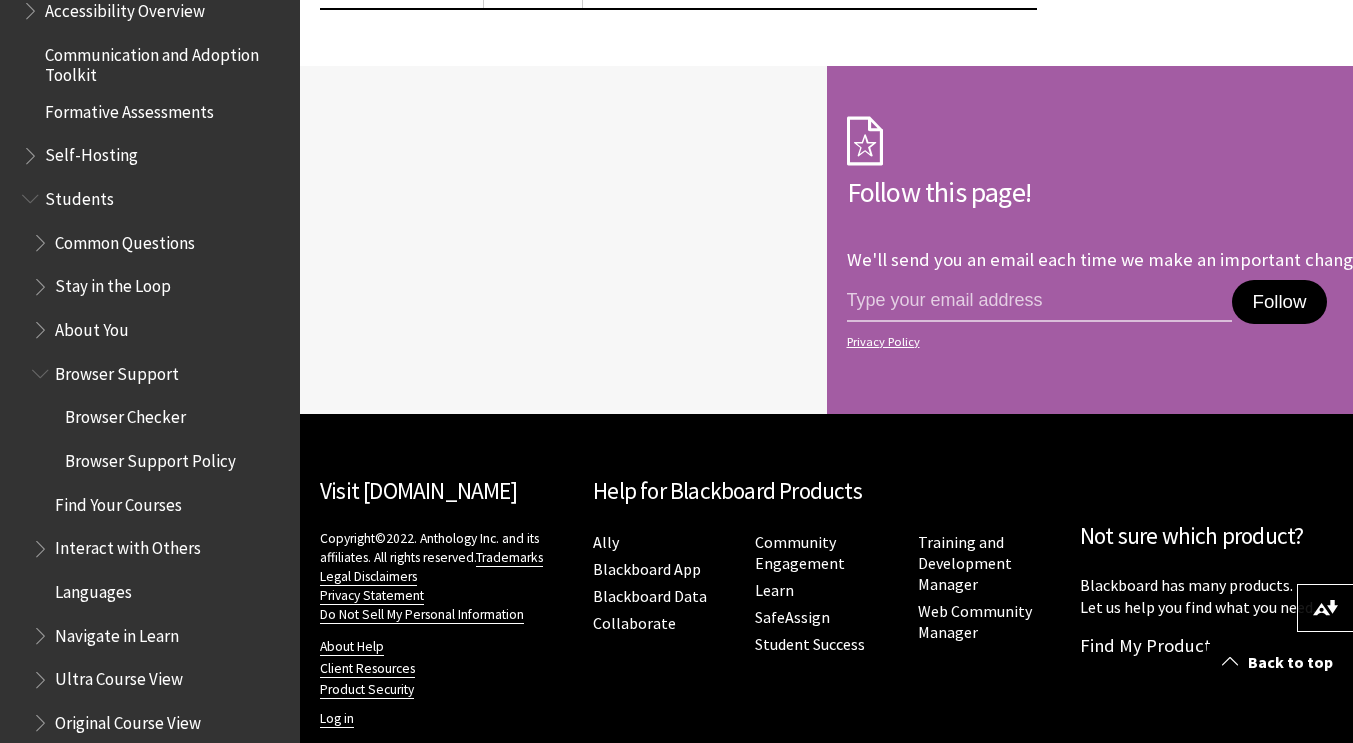 click on "Browser Checker" at bounding box center (125, 414) 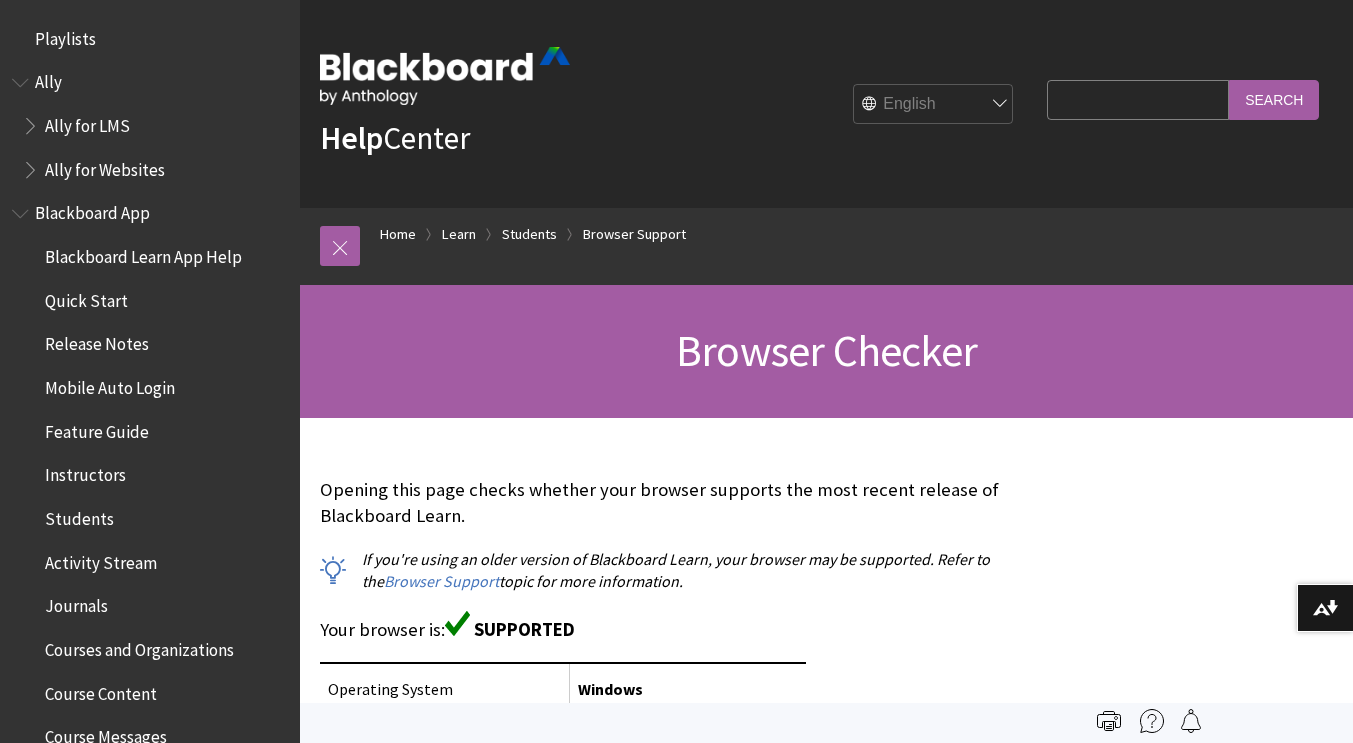scroll, scrollTop: 0, scrollLeft: 0, axis: both 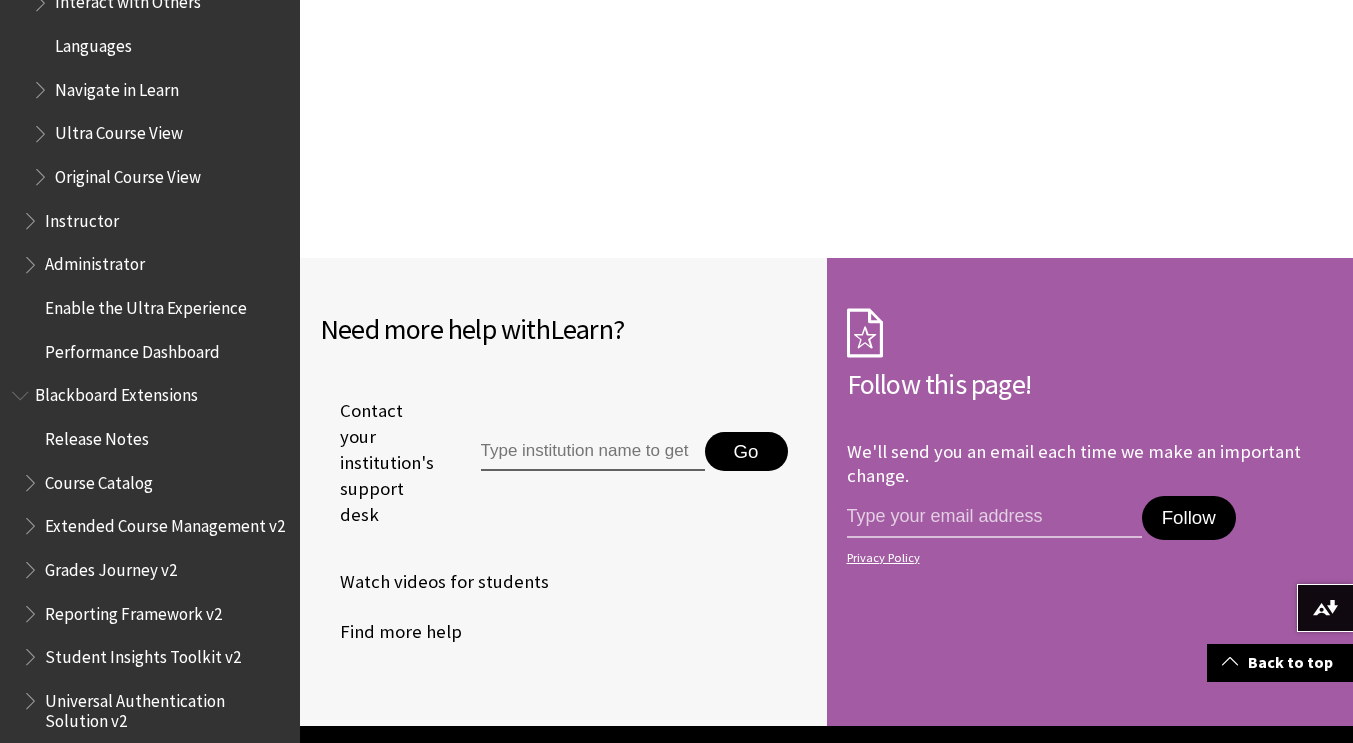 click at bounding box center (22, 391) 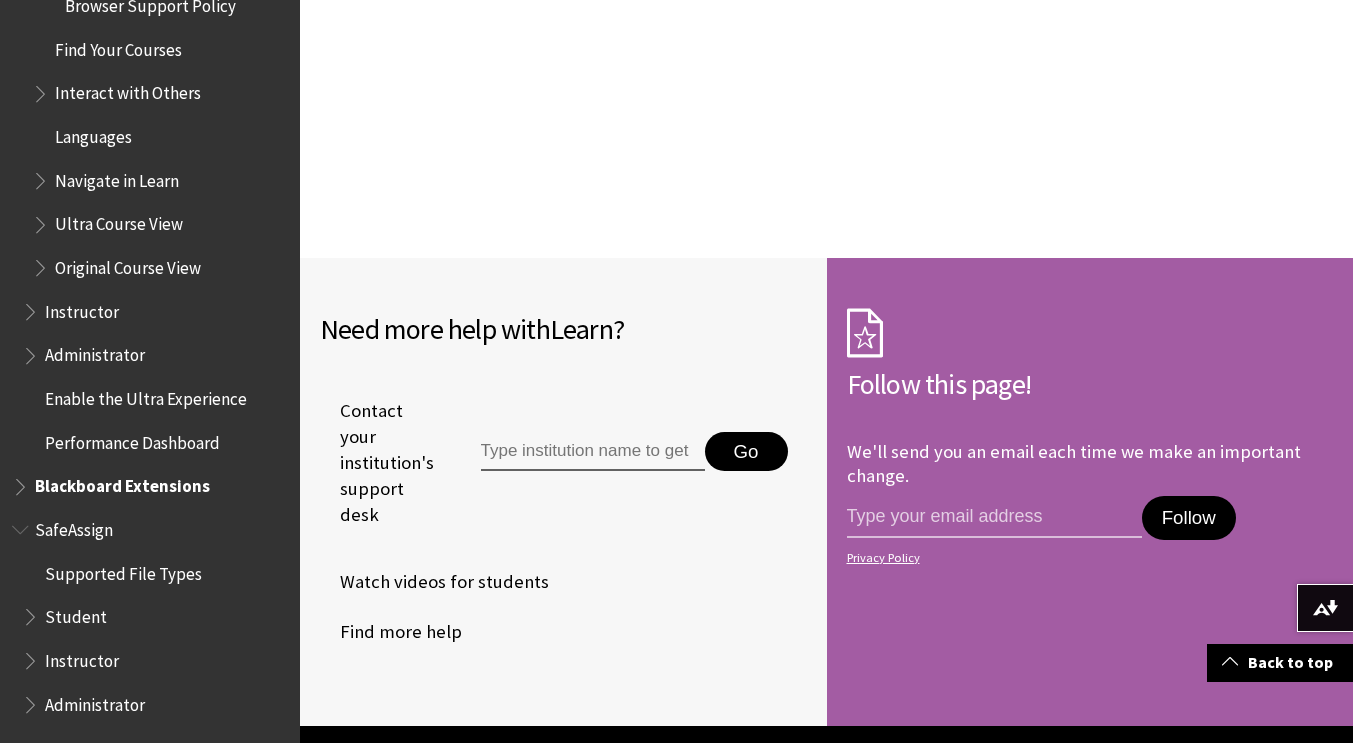 scroll, scrollTop: 2229, scrollLeft: 0, axis: vertical 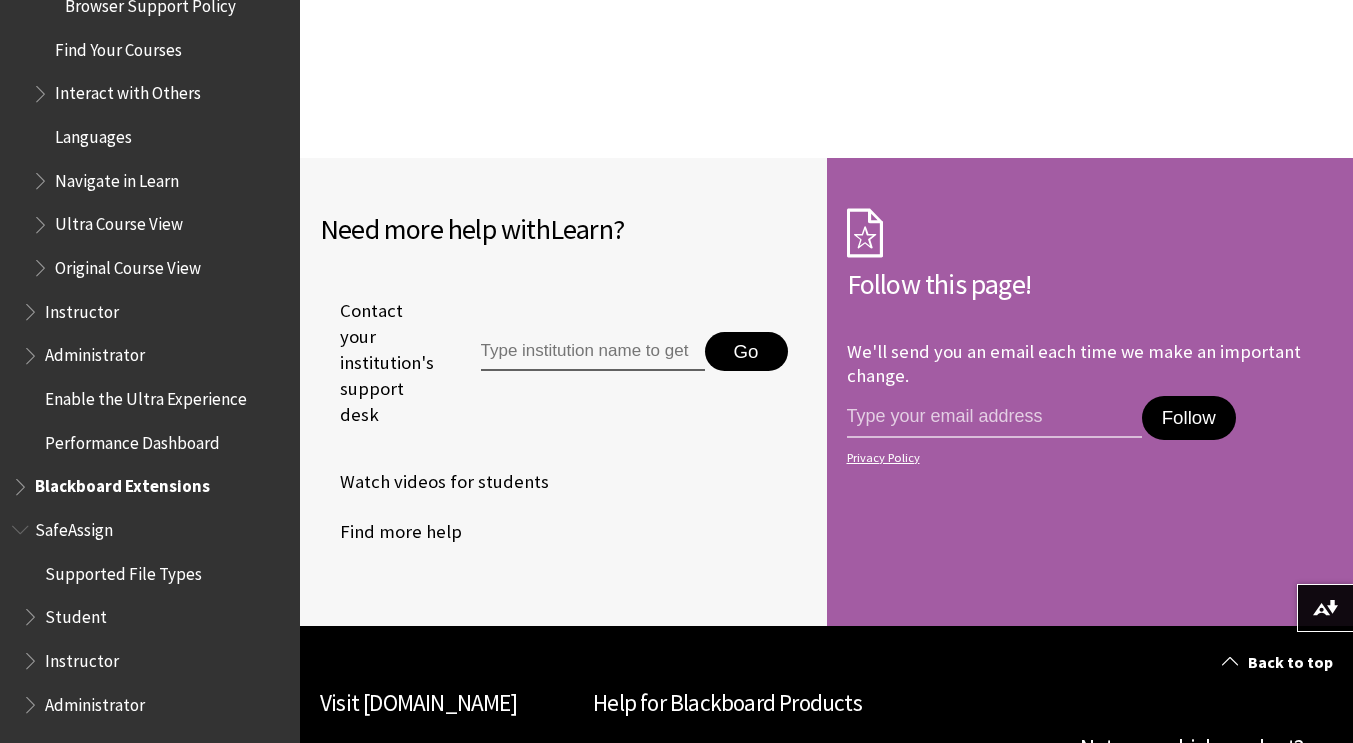 click on "Accessibility Overview Communication and Adoption Toolkit Formative Assessments Self-Hosting Students Common Questions Stay in the Loop About You Browser Support Browser Checker Browser Support Policy Find Your Courses Interact with Others Languages Navigate in Learn Ultra Course View Original Course View Instructor Administrator Enable the Ultra Experience Performance Dashboard" at bounding box center (150, -1) 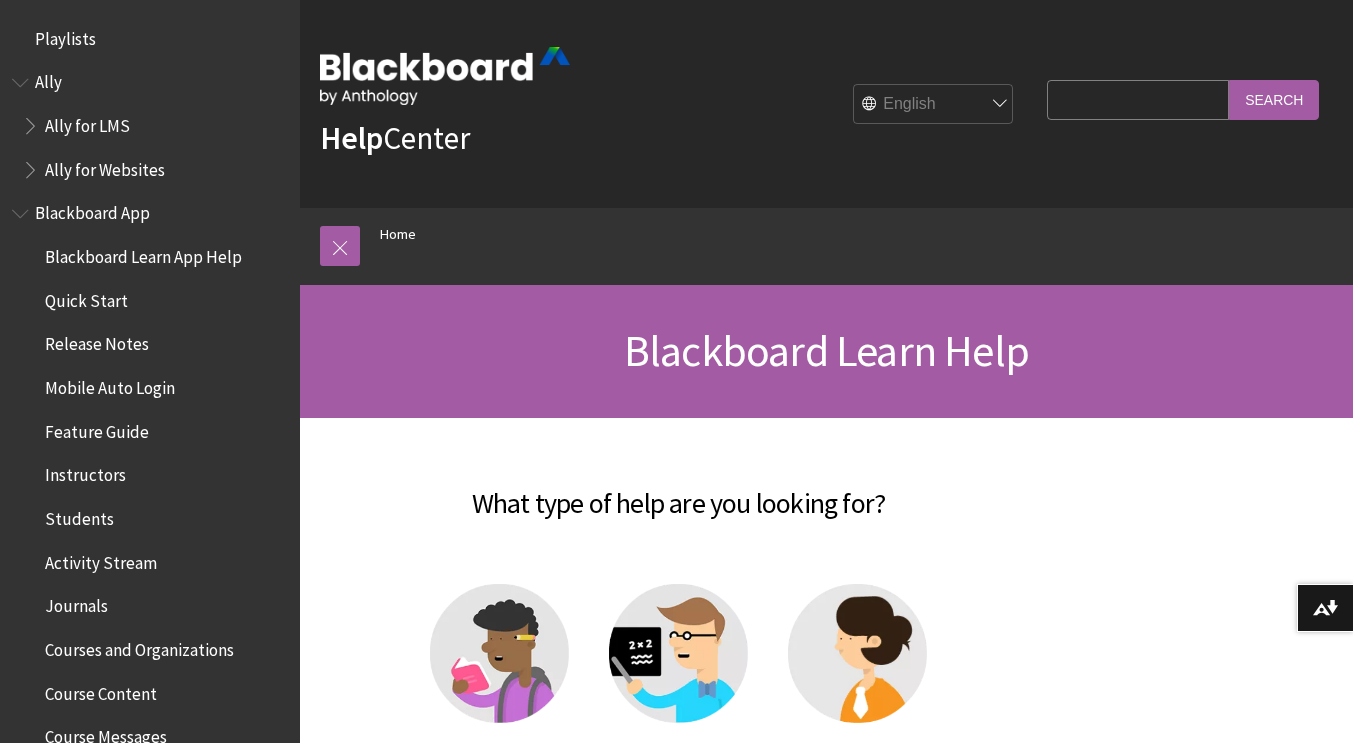 scroll, scrollTop: 0, scrollLeft: 0, axis: both 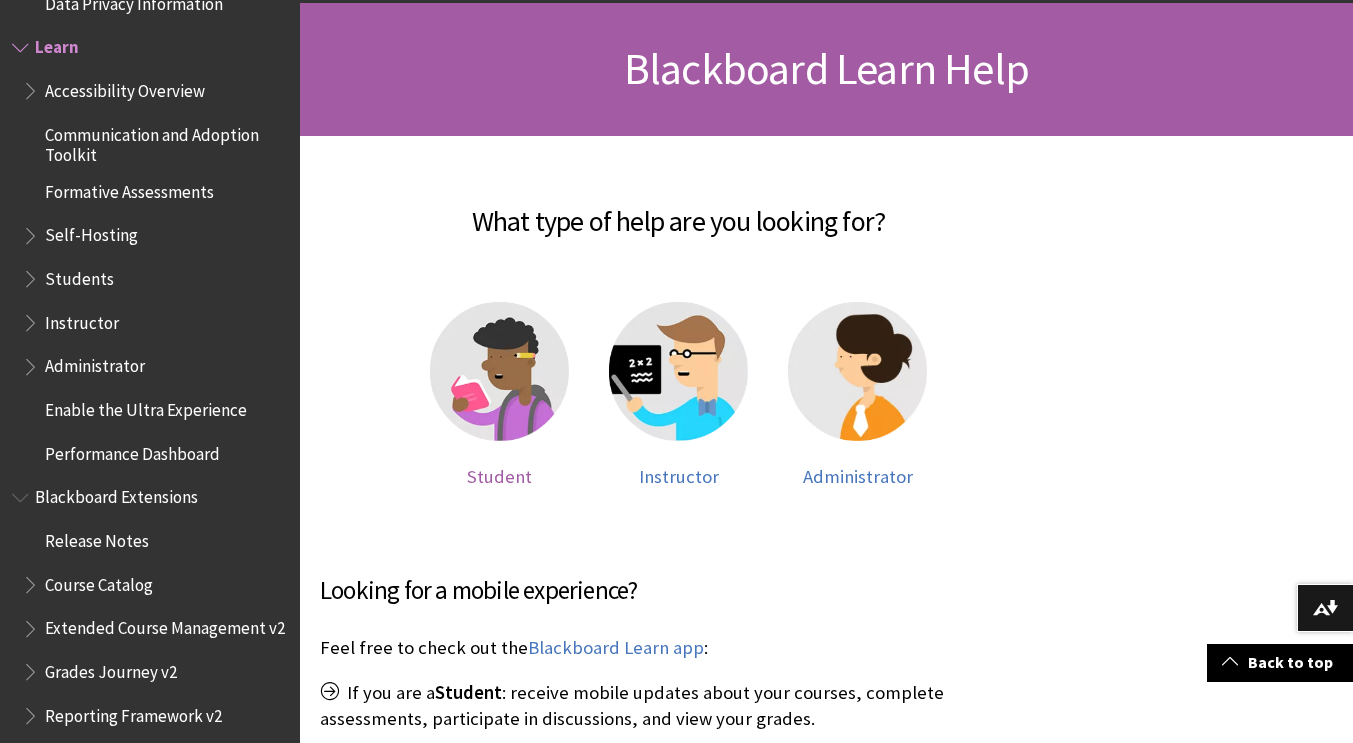 click at bounding box center [499, 371] 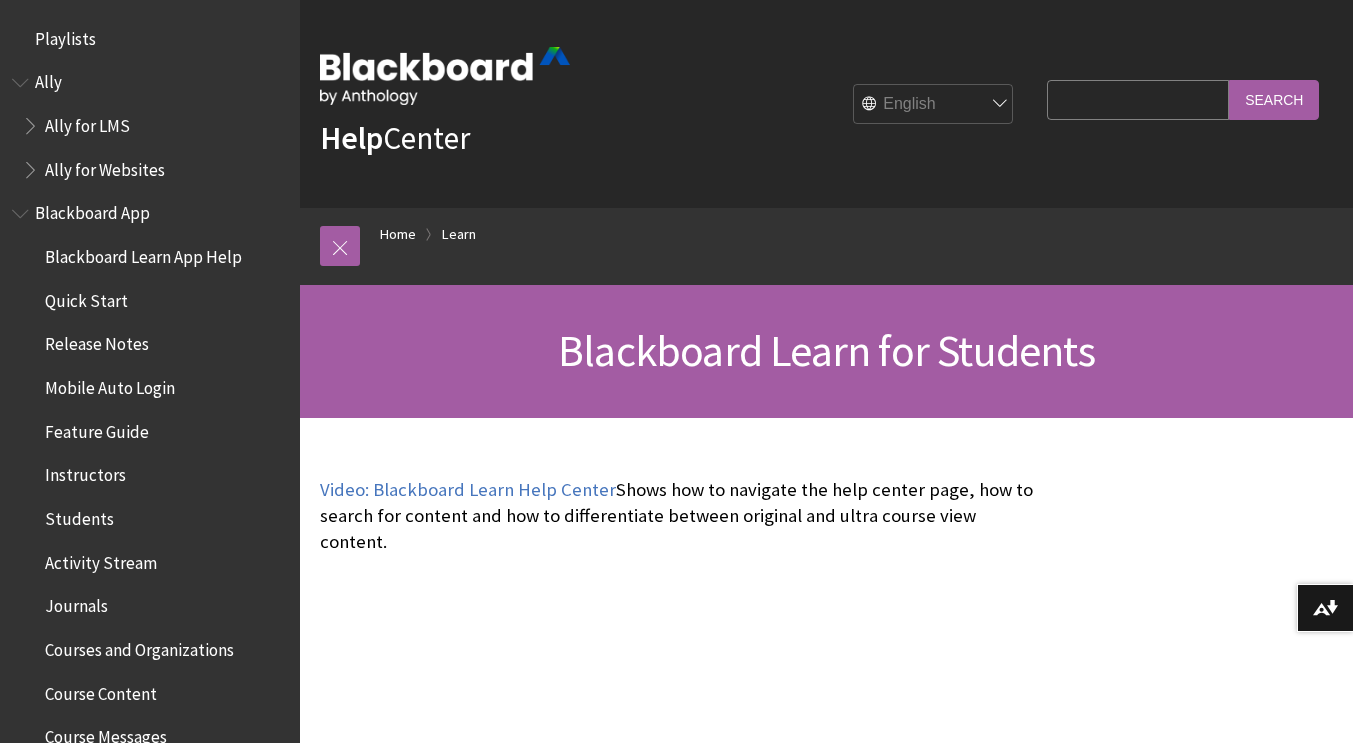 scroll, scrollTop: 269, scrollLeft: 0, axis: vertical 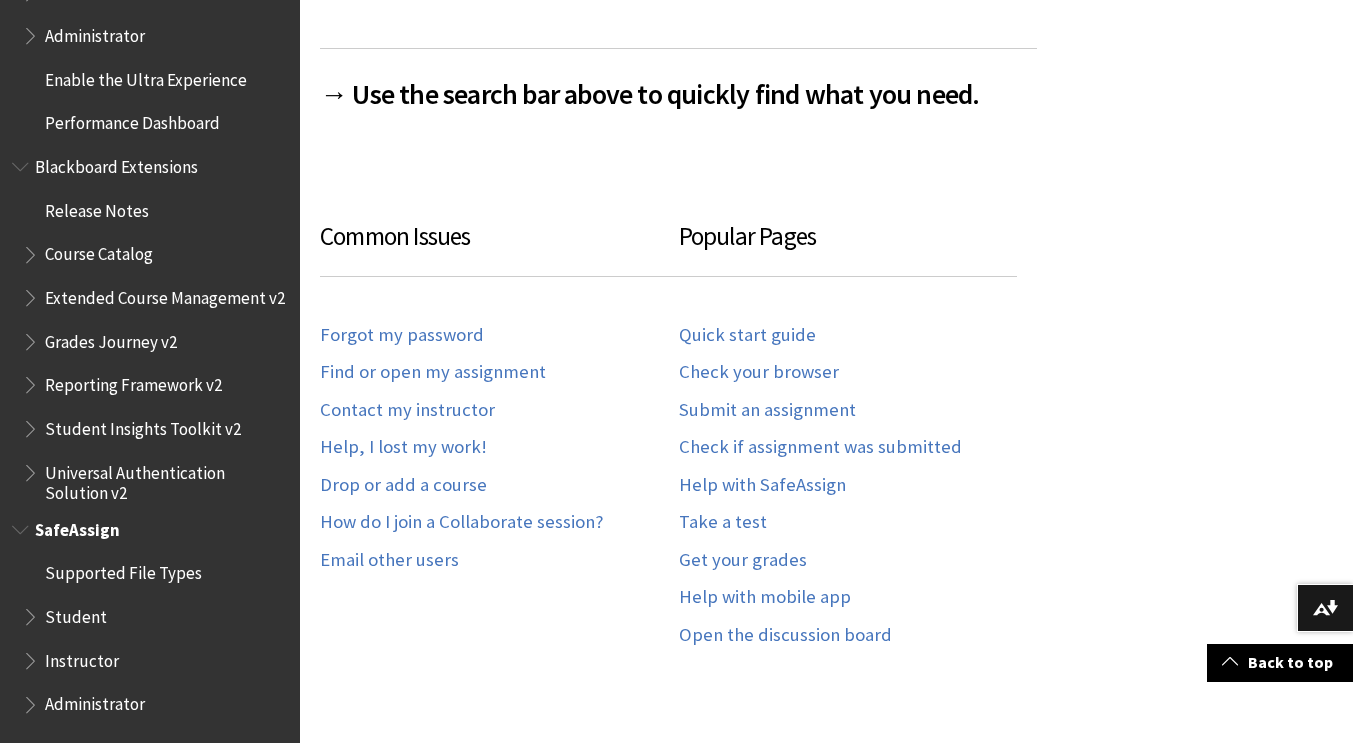 click at bounding box center [22, 525] 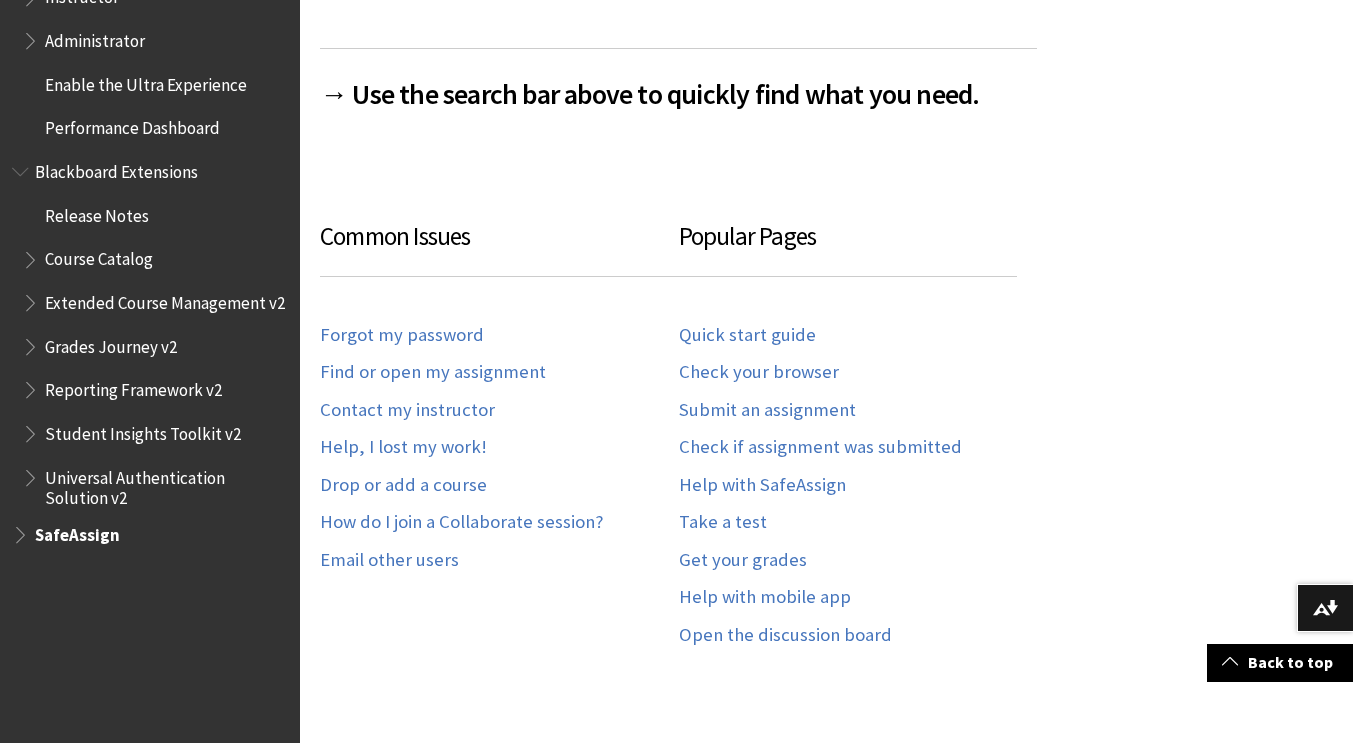 scroll, scrollTop: 2300, scrollLeft: 0, axis: vertical 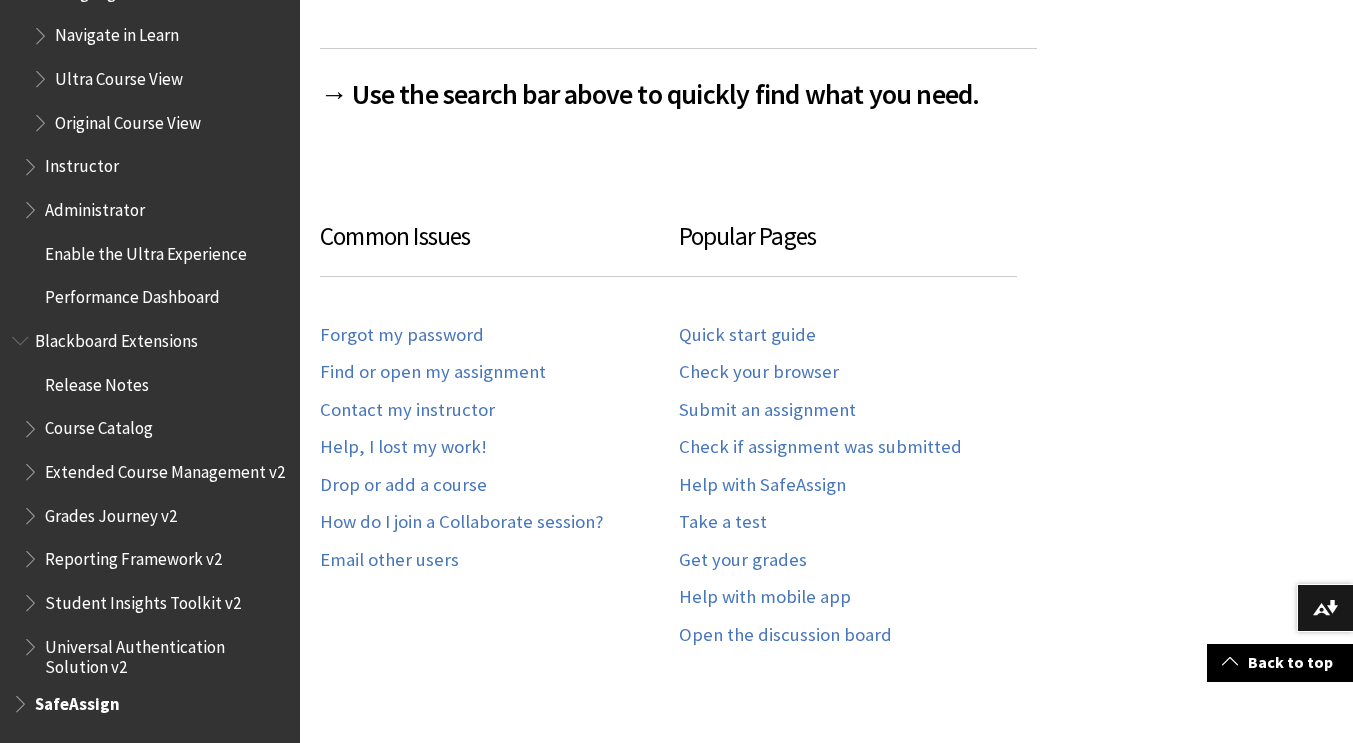 click at bounding box center (22, 699) 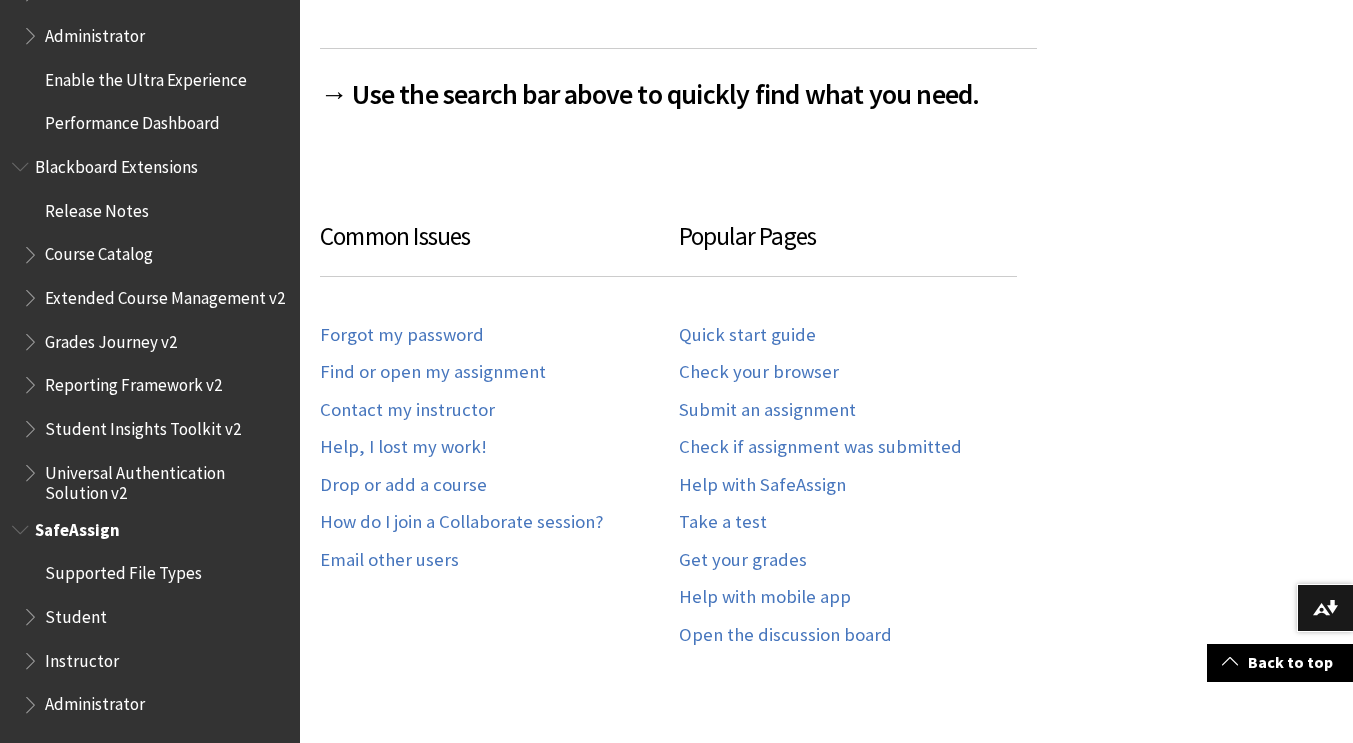 scroll, scrollTop: 2474, scrollLeft: 0, axis: vertical 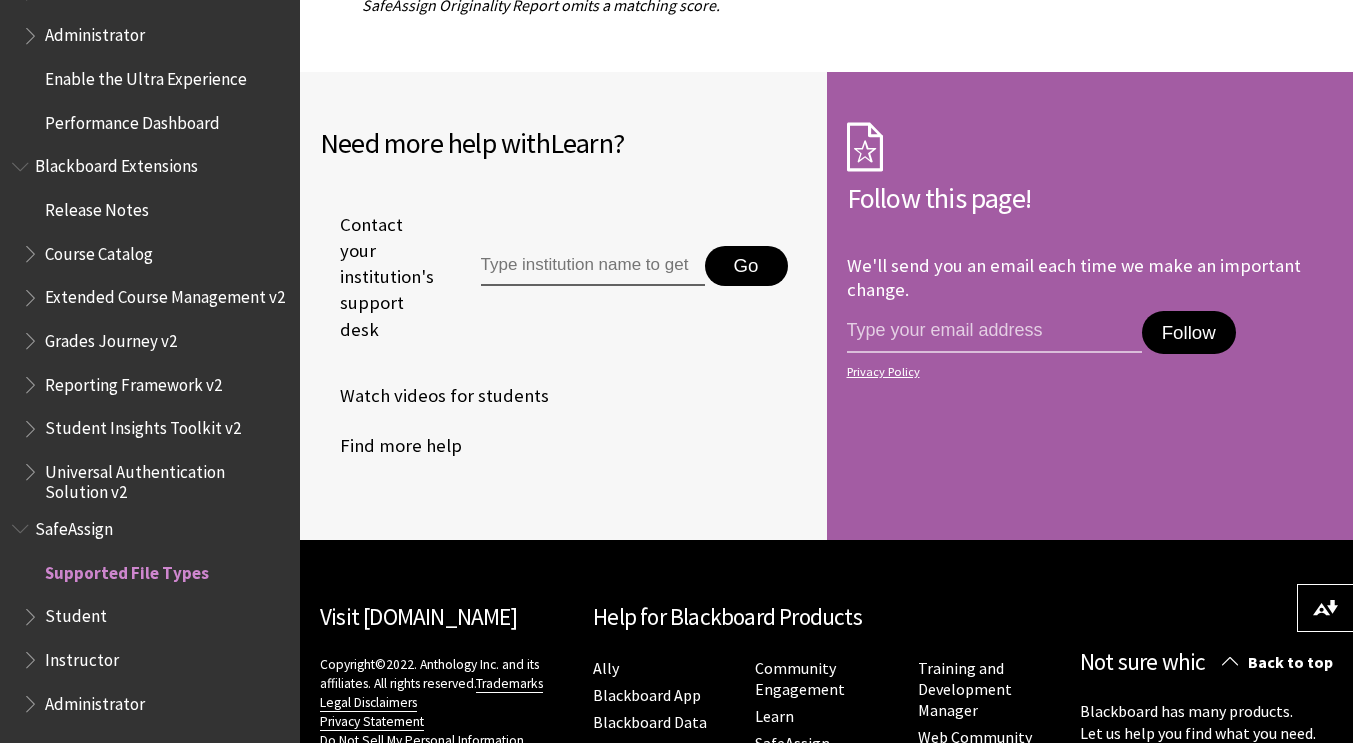 click at bounding box center [32, 612] 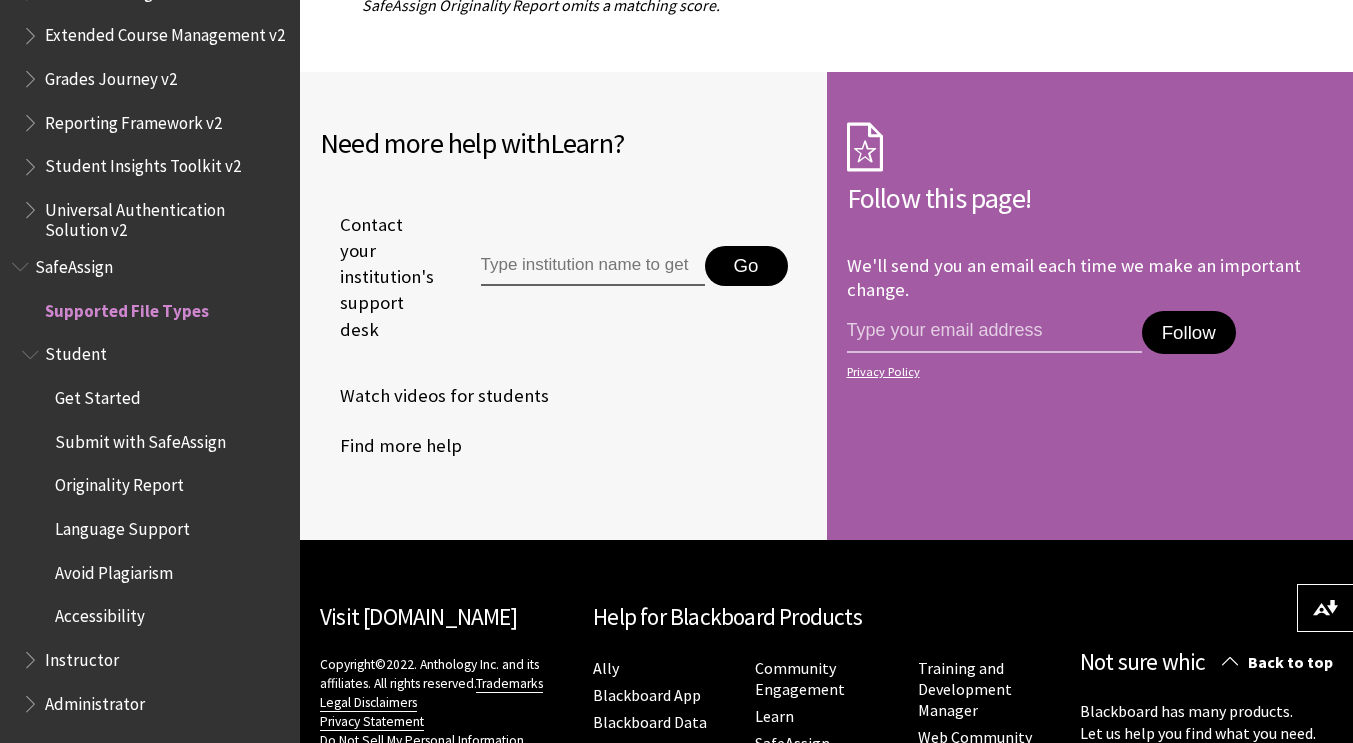 scroll, scrollTop: 2300, scrollLeft: 0, axis: vertical 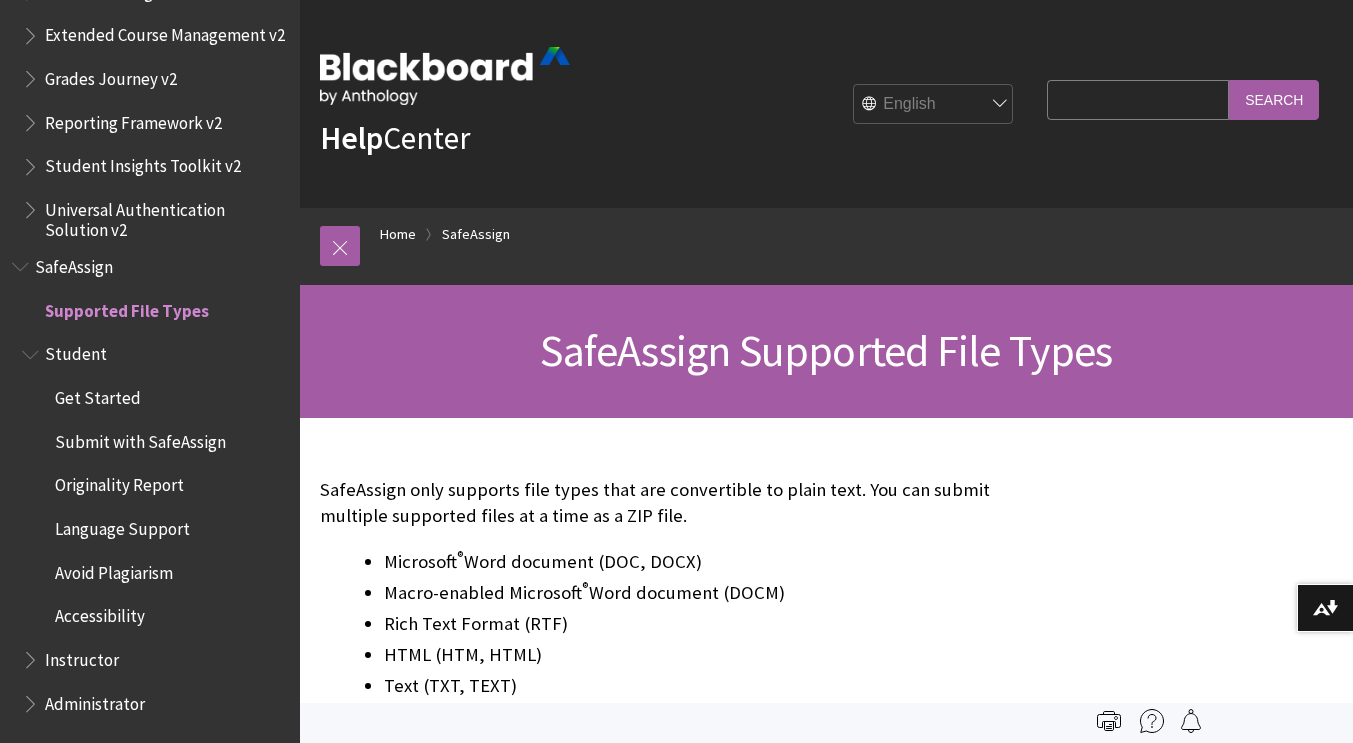 click on "Search Query" at bounding box center [1138, 99] 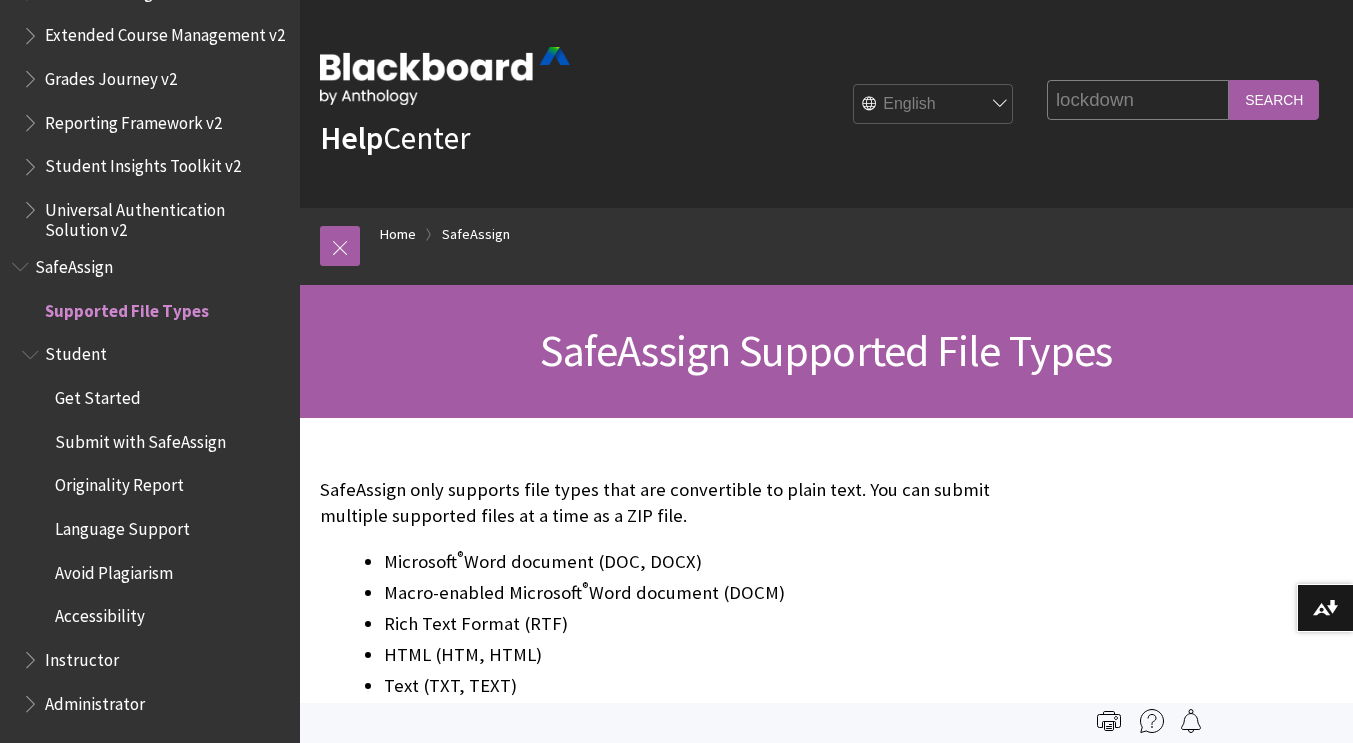 type on "lockdown" 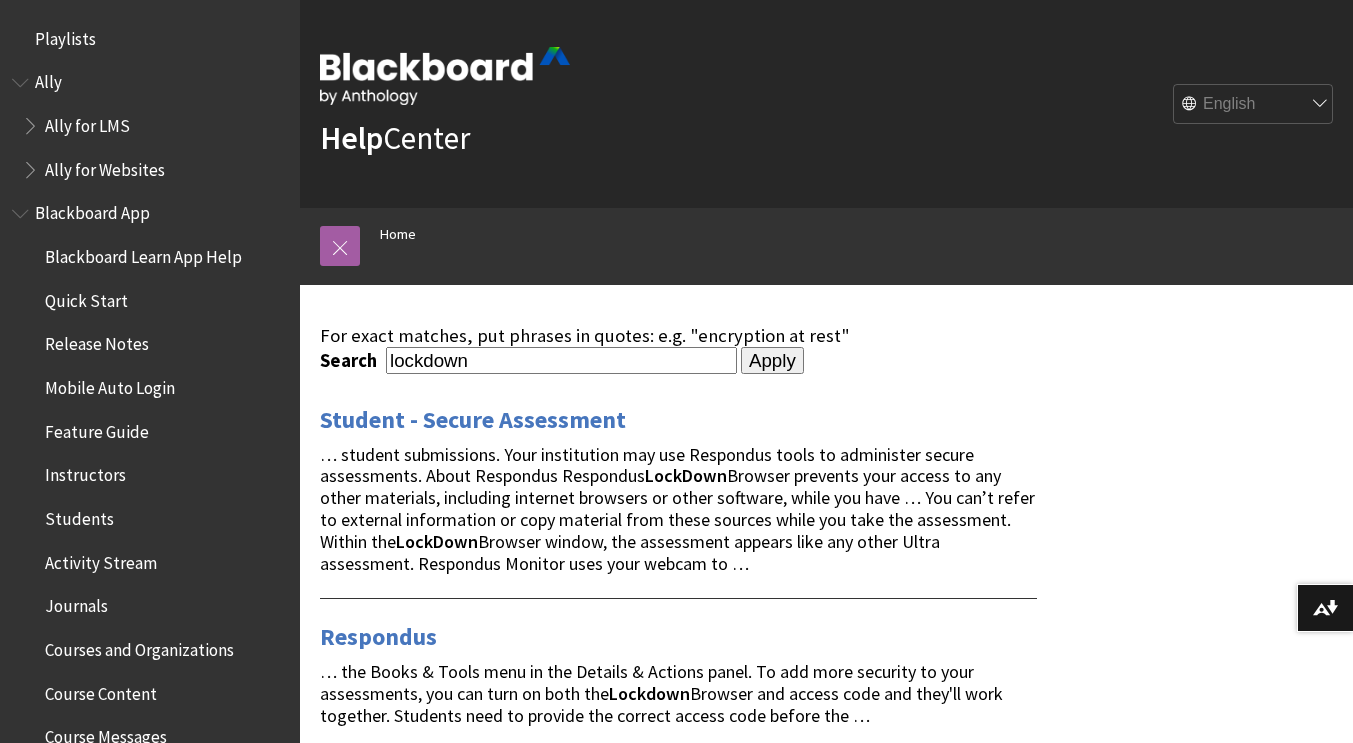 scroll, scrollTop: 0, scrollLeft: 0, axis: both 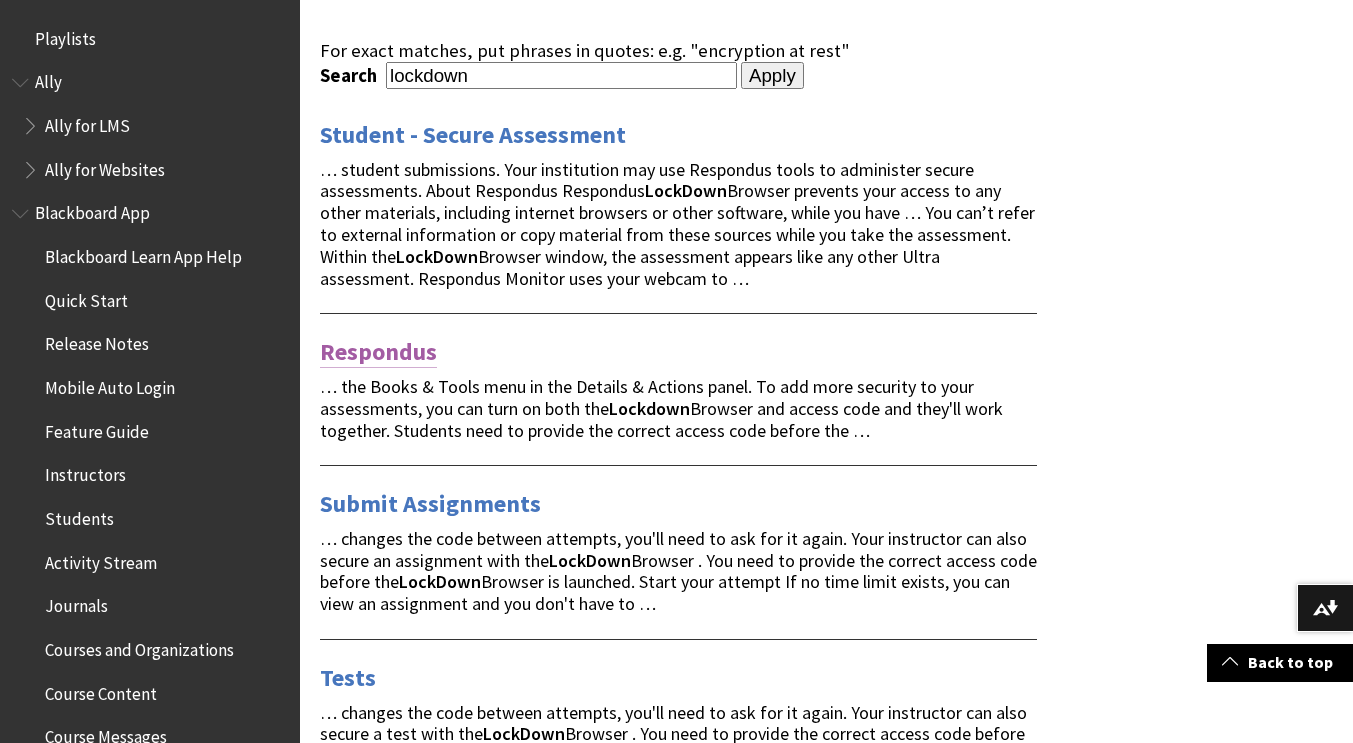 click on "Respondus" at bounding box center [378, 352] 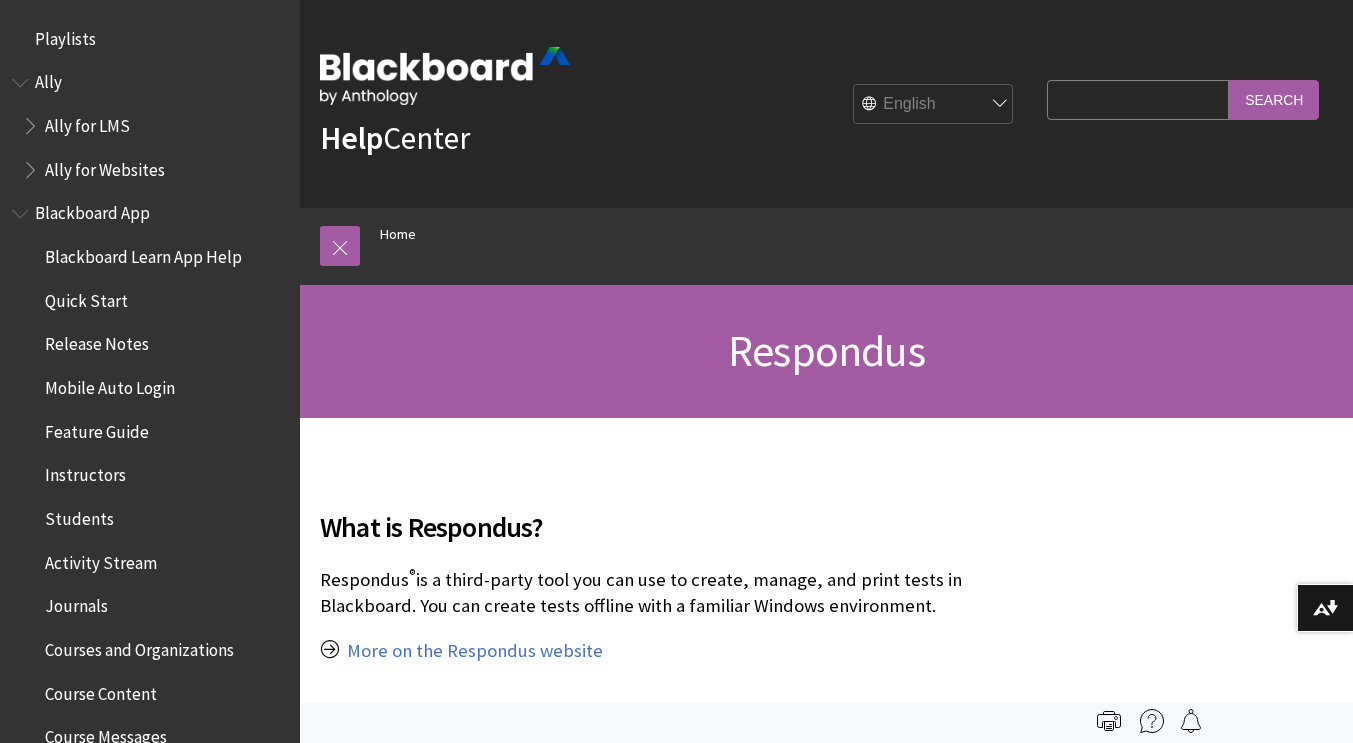 scroll, scrollTop: 0, scrollLeft: 0, axis: both 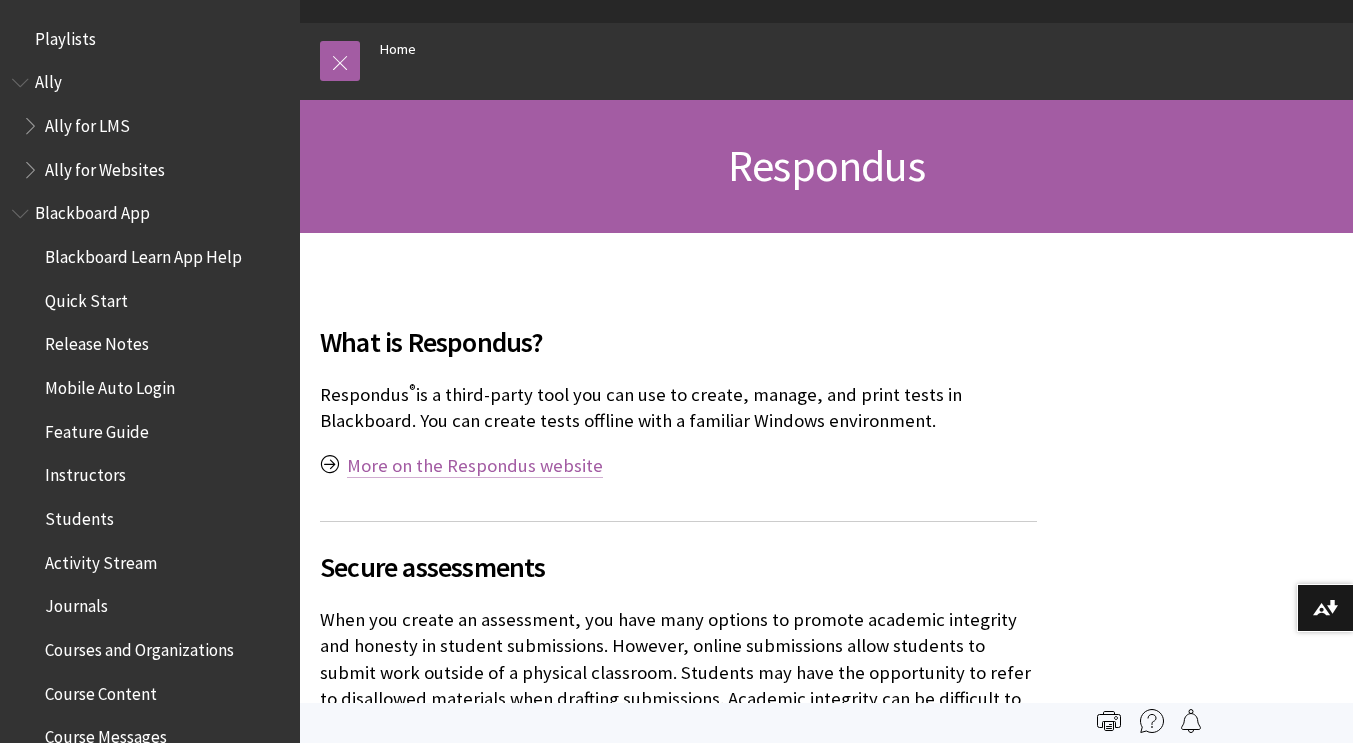 click on "More on the Respondus website" at bounding box center (475, 466) 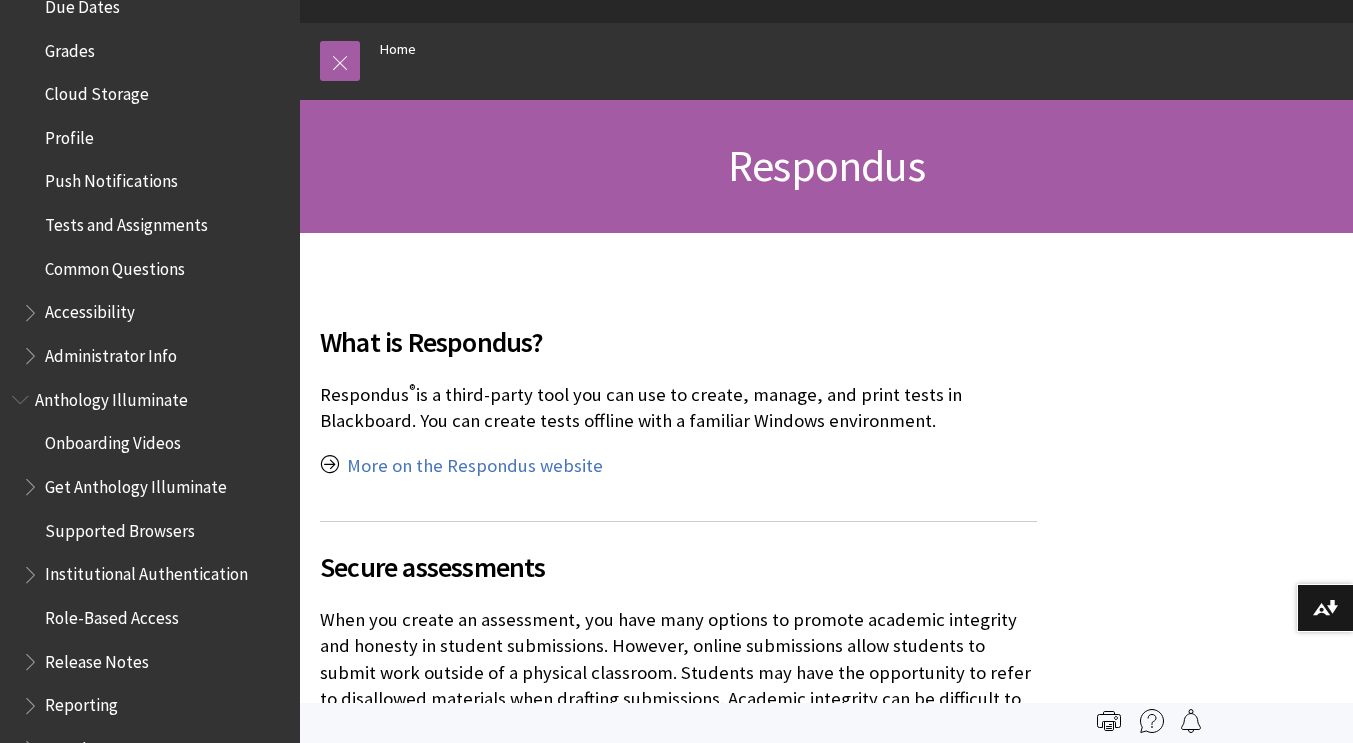 scroll, scrollTop: 914, scrollLeft: 0, axis: vertical 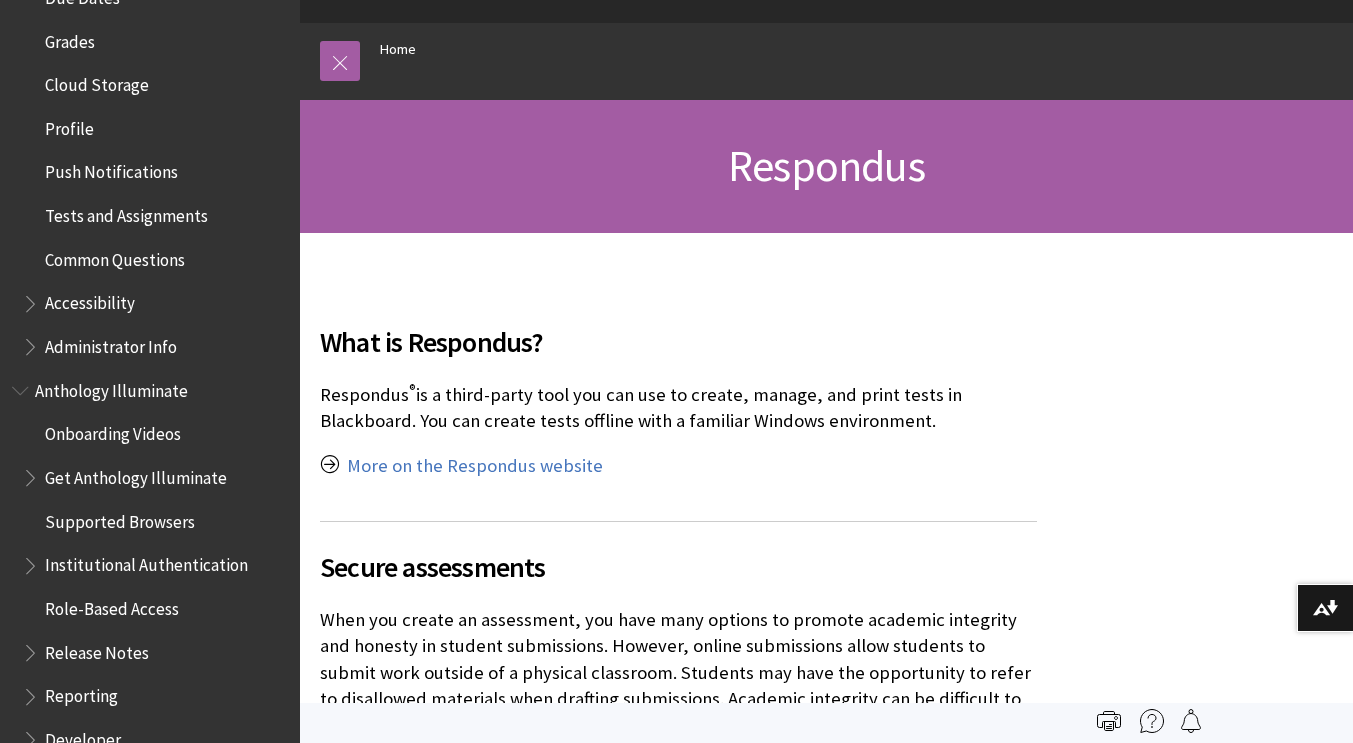 click at bounding box center [32, 299] 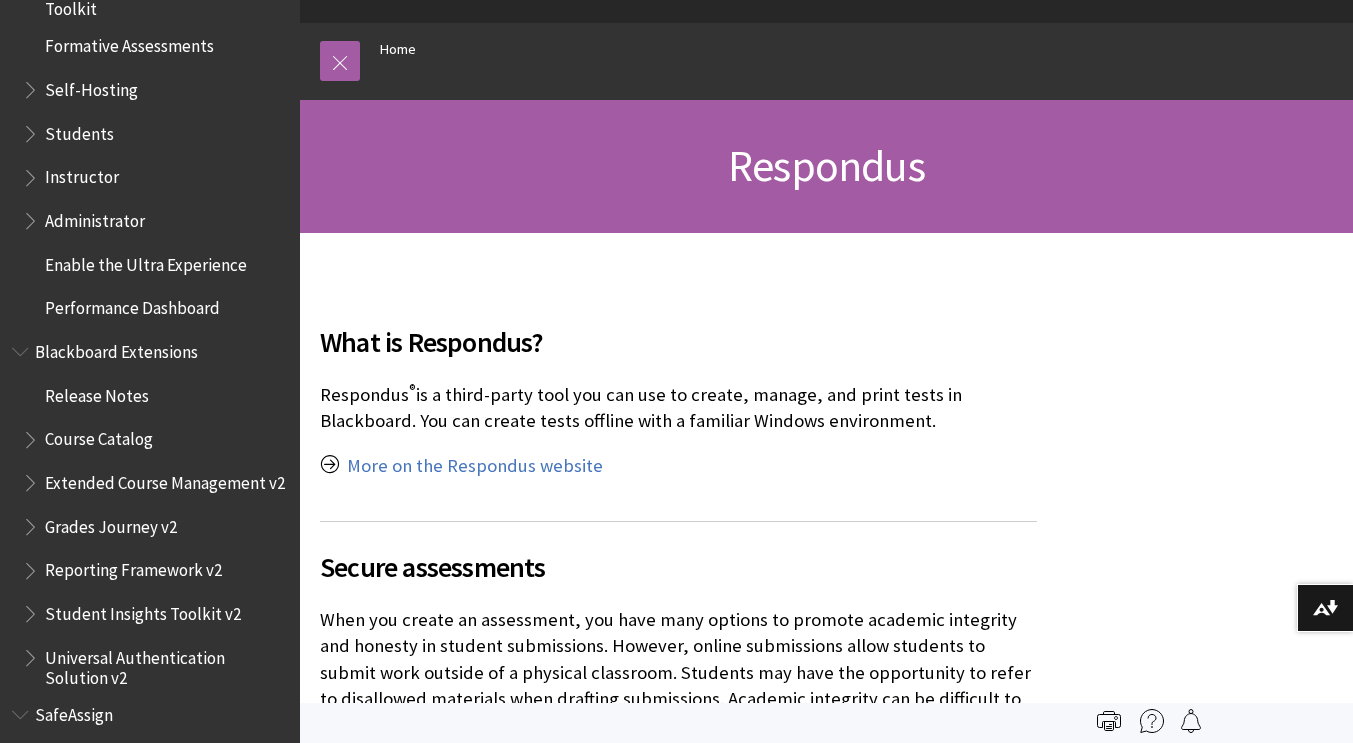 scroll, scrollTop: 2081, scrollLeft: 0, axis: vertical 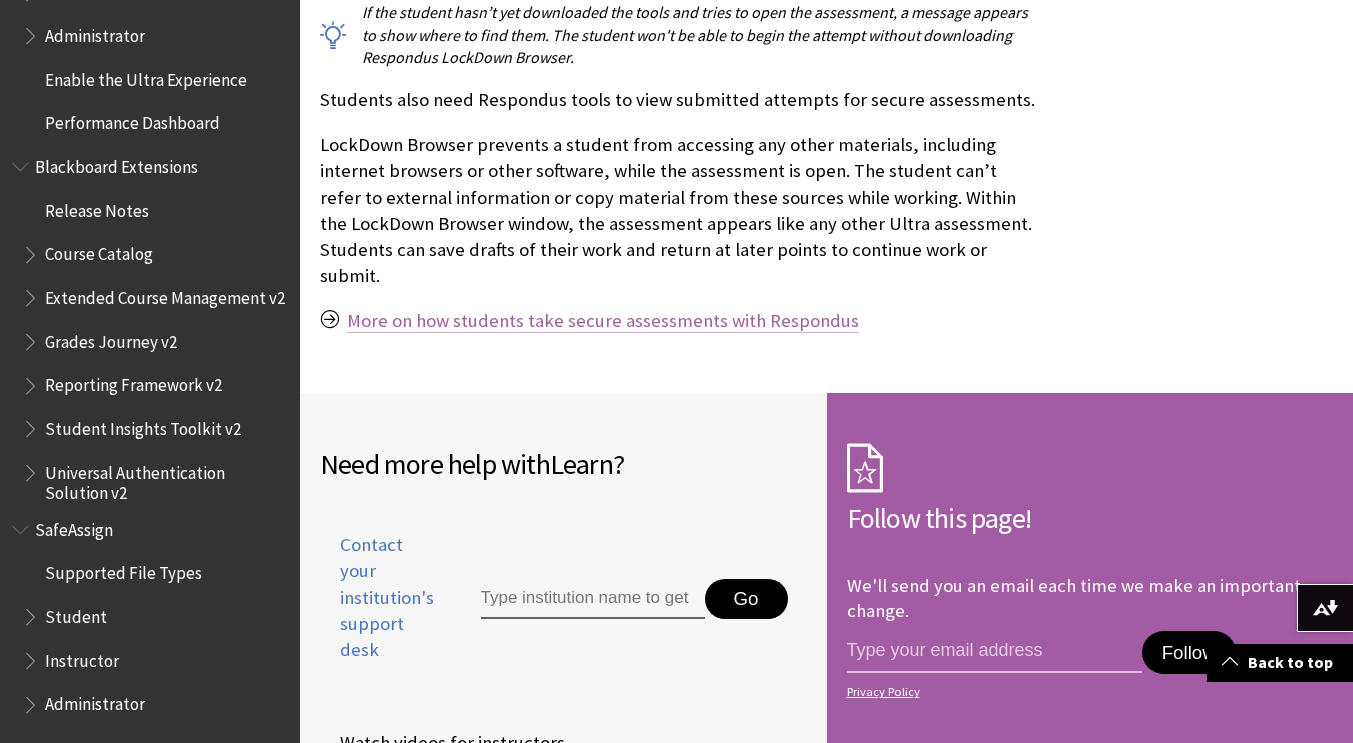 click on "More on how students take secure assessments with Respondus" at bounding box center [603, 321] 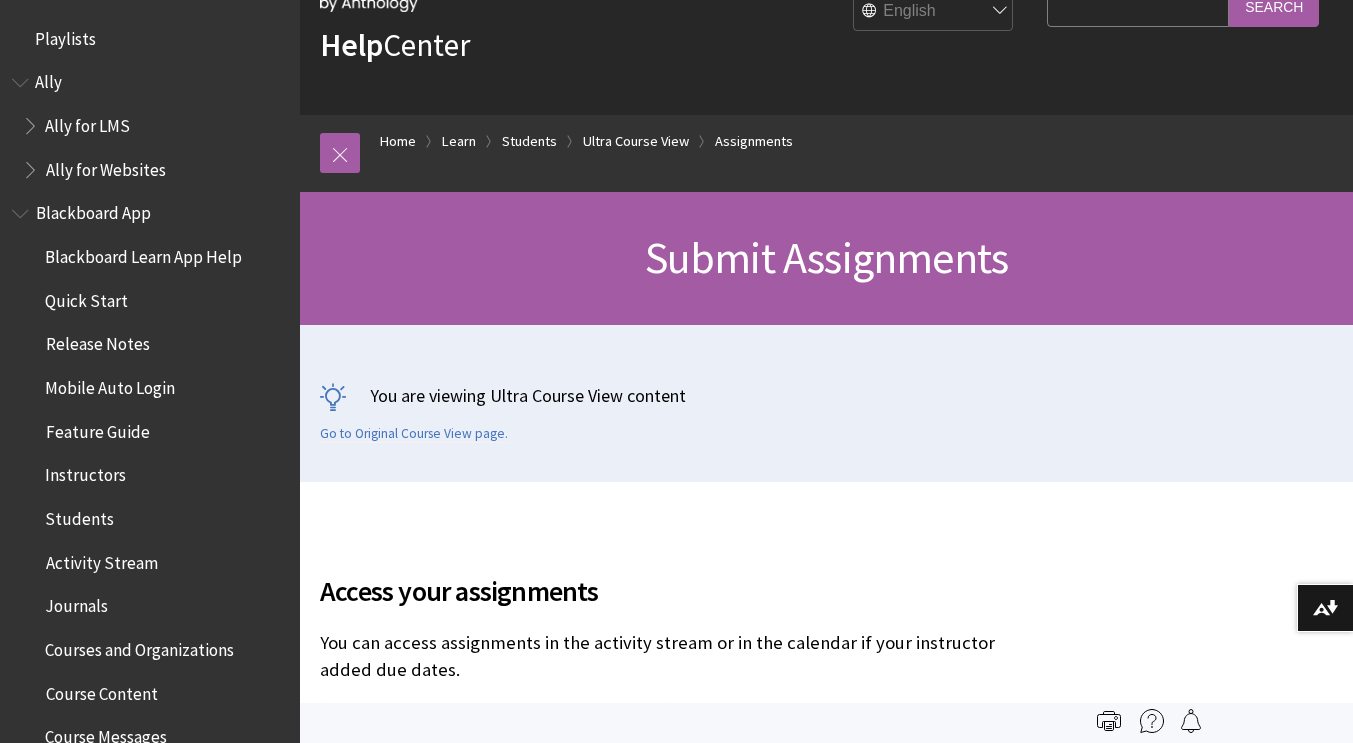 scroll, scrollTop: 325, scrollLeft: 0, axis: vertical 